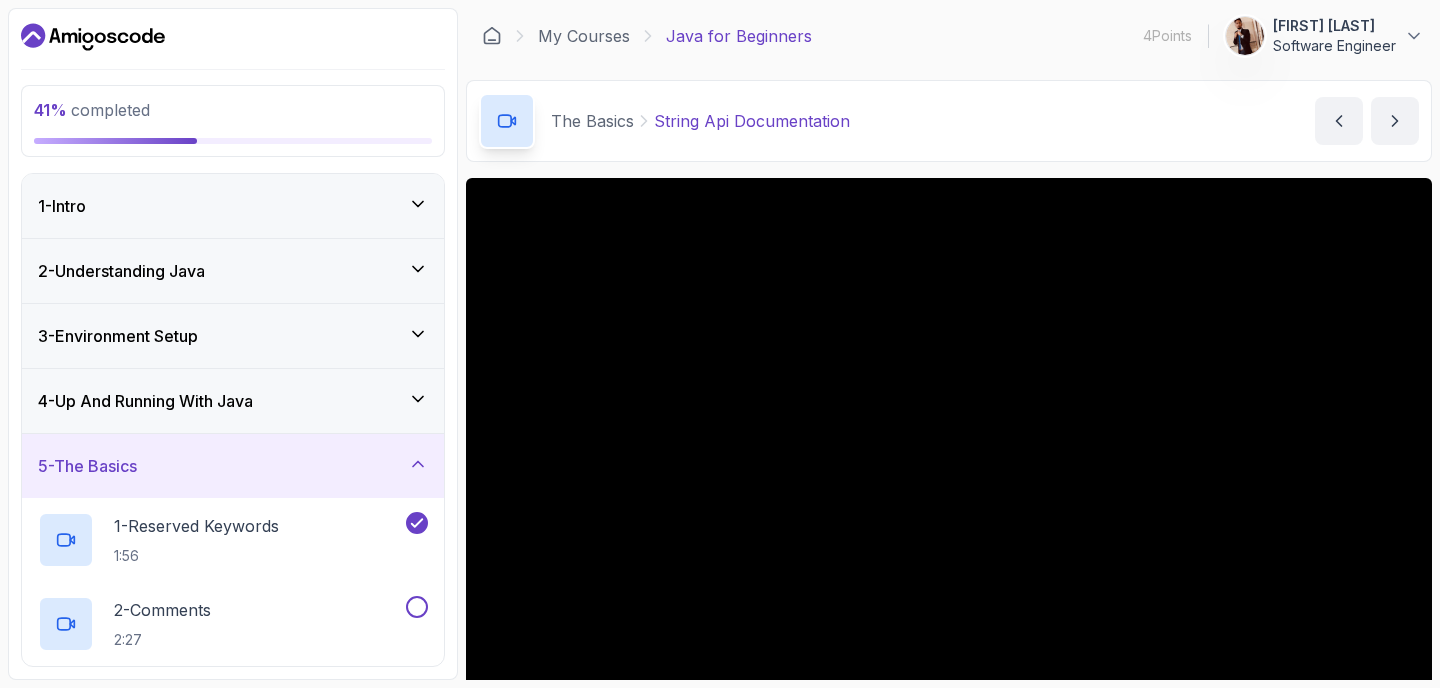 scroll, scrollTop: 0, scrollLeft: 0, axis: both 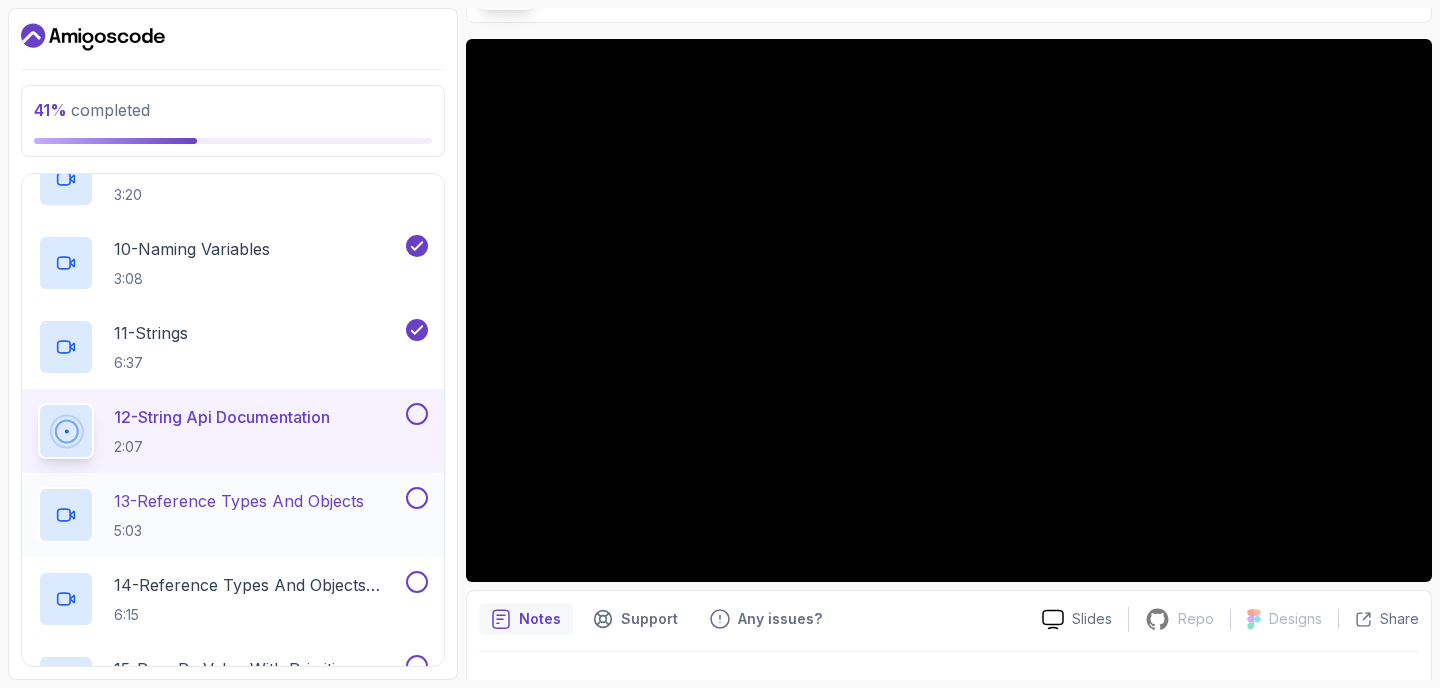click on "5:03" at bounding box center [239, 531] 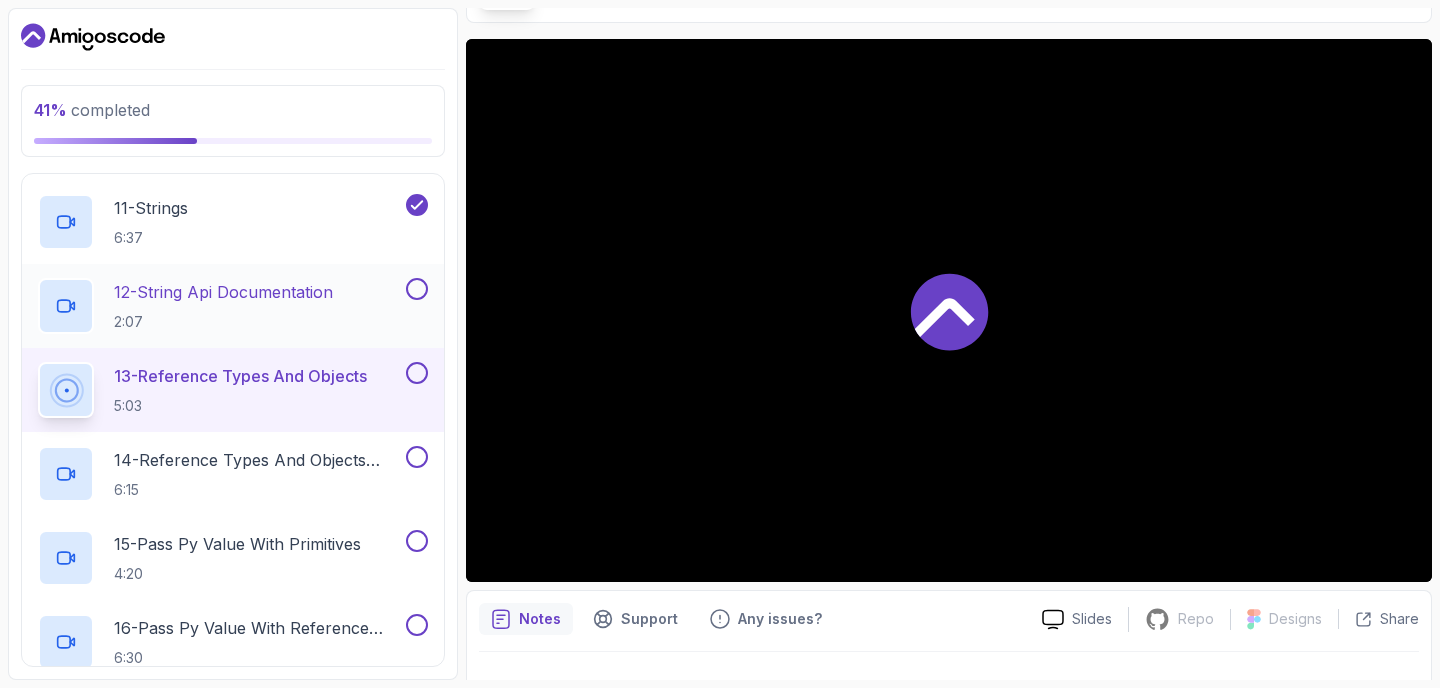 scroll, scrollTop: 1163, scrollLeft: 0, axis: vertical 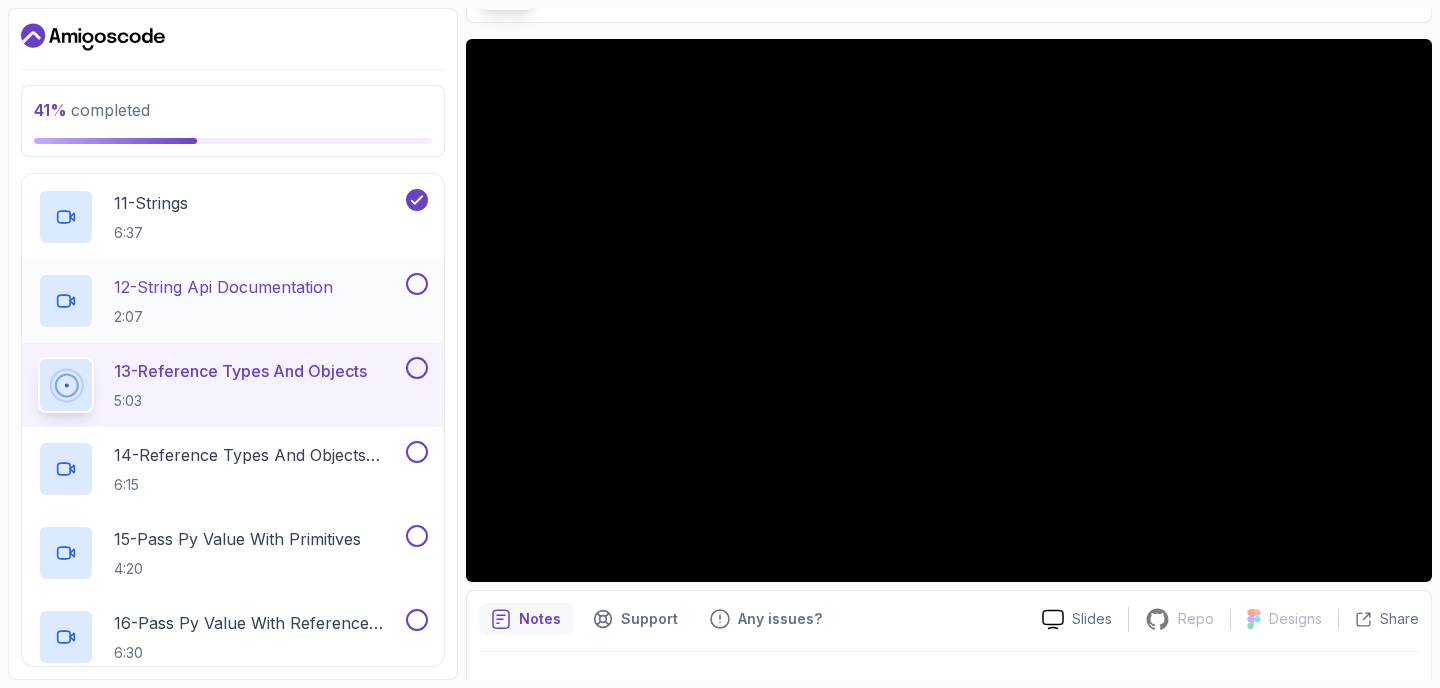 type 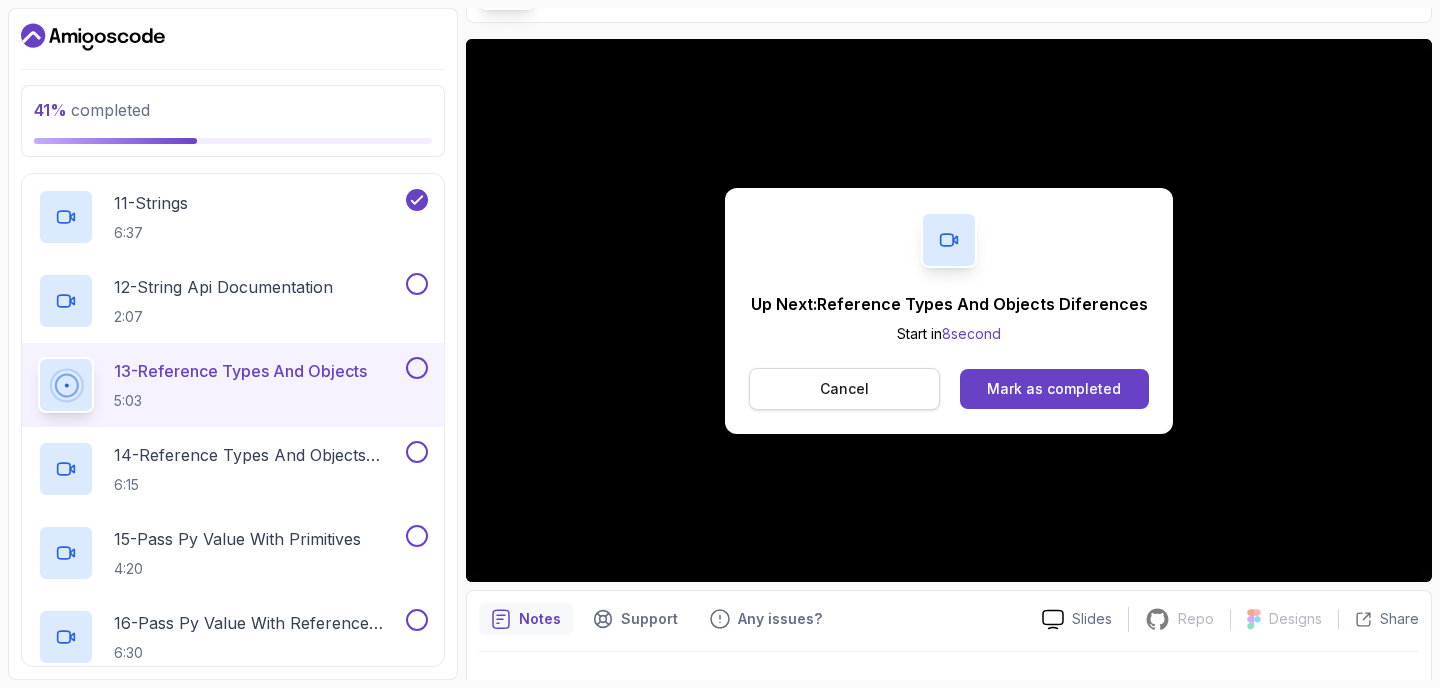 click on "Cancel" at bounding box center (844, 389) 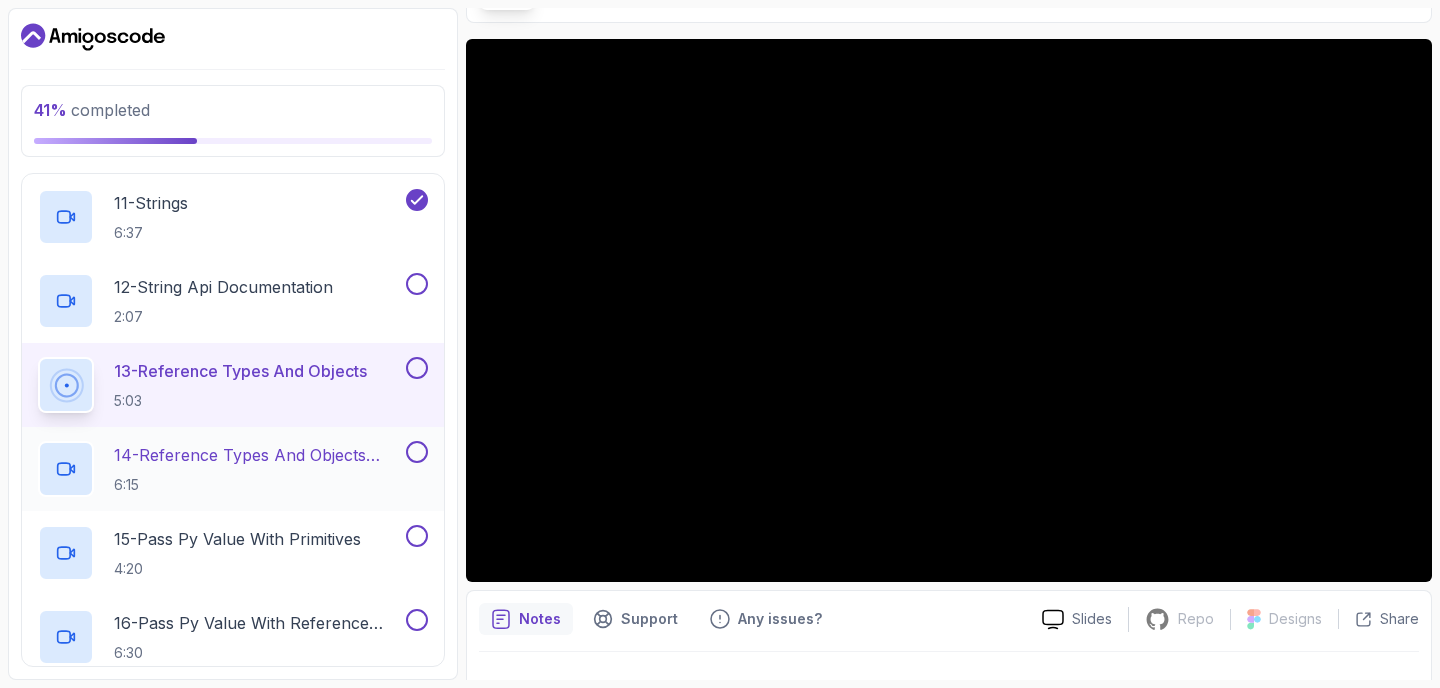 click on "6:15" at bounding box center (258, 485) 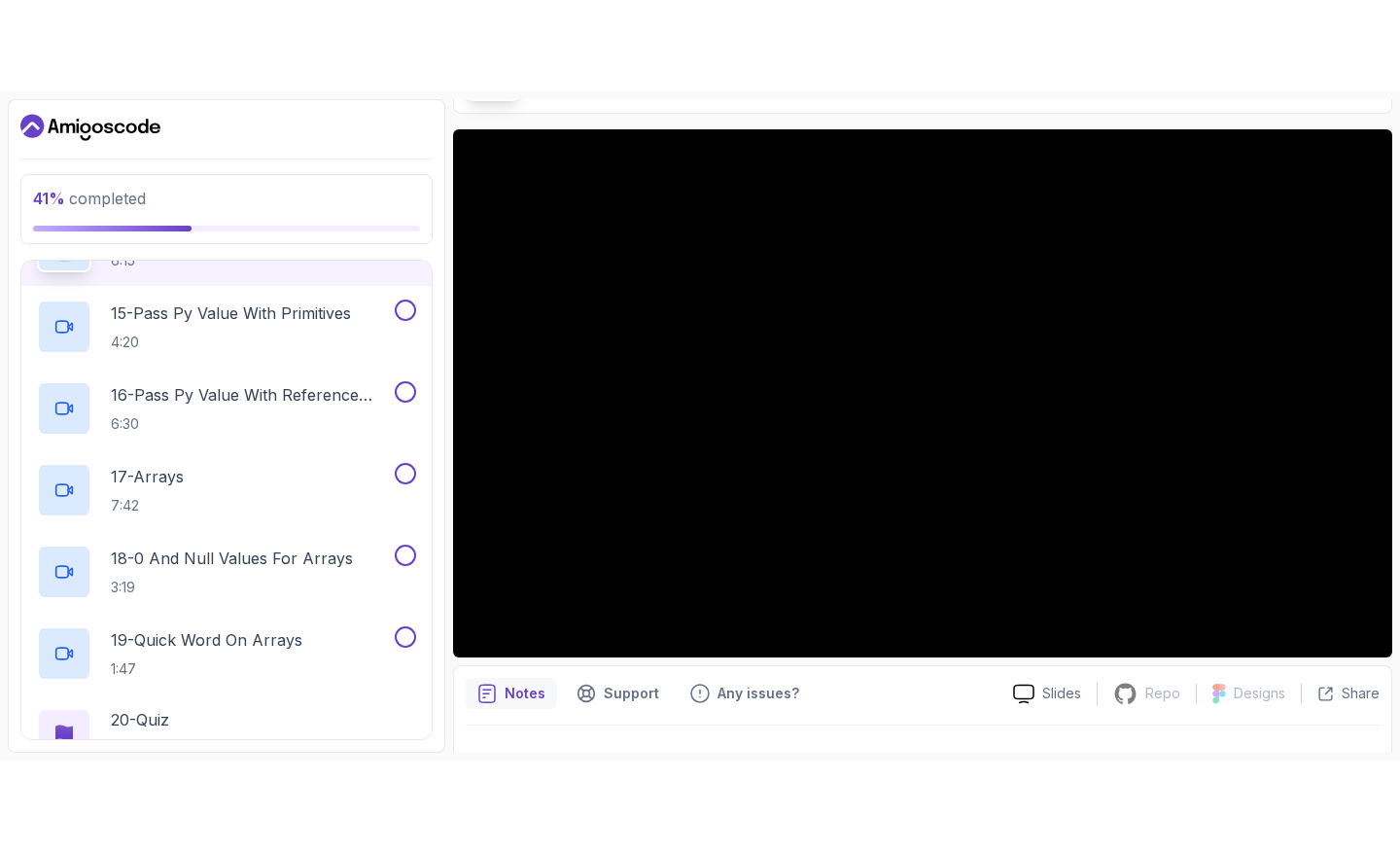 scroll, scrollTop: 1431, scrollLeft: 0, axis: vertical 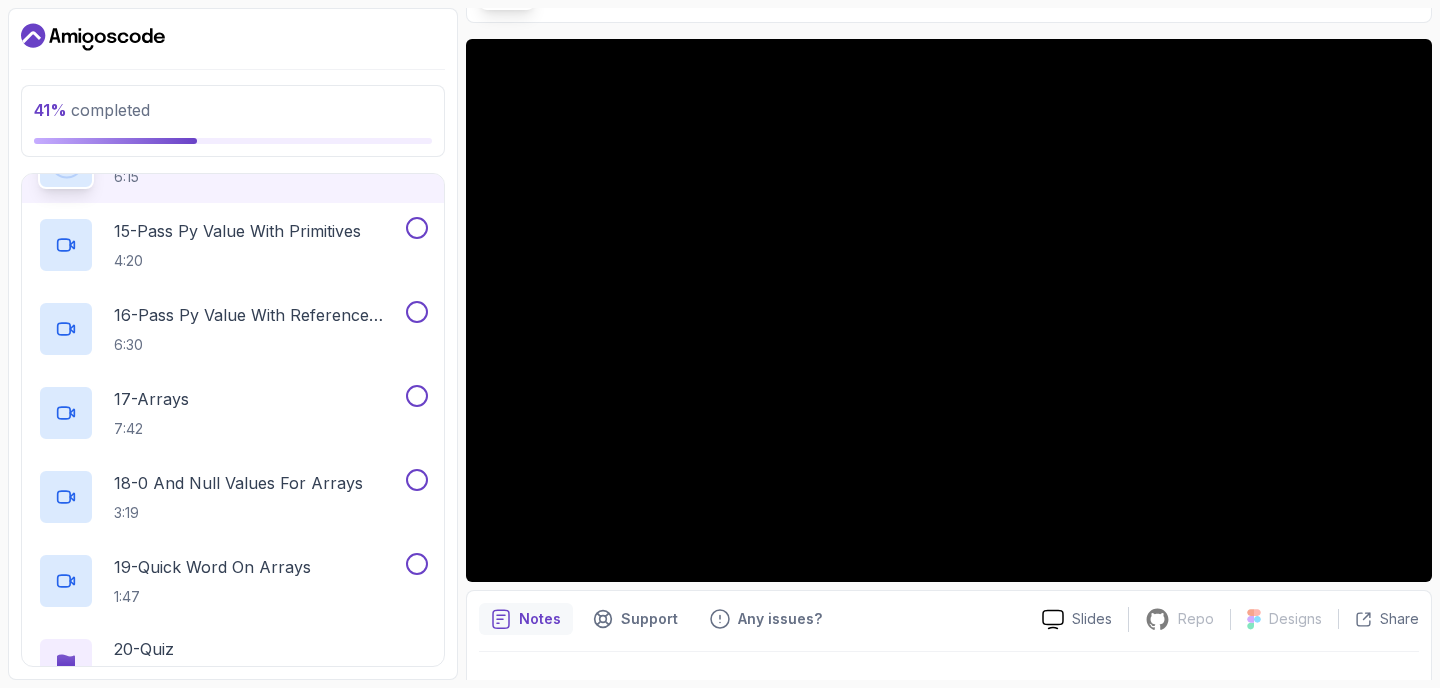 type 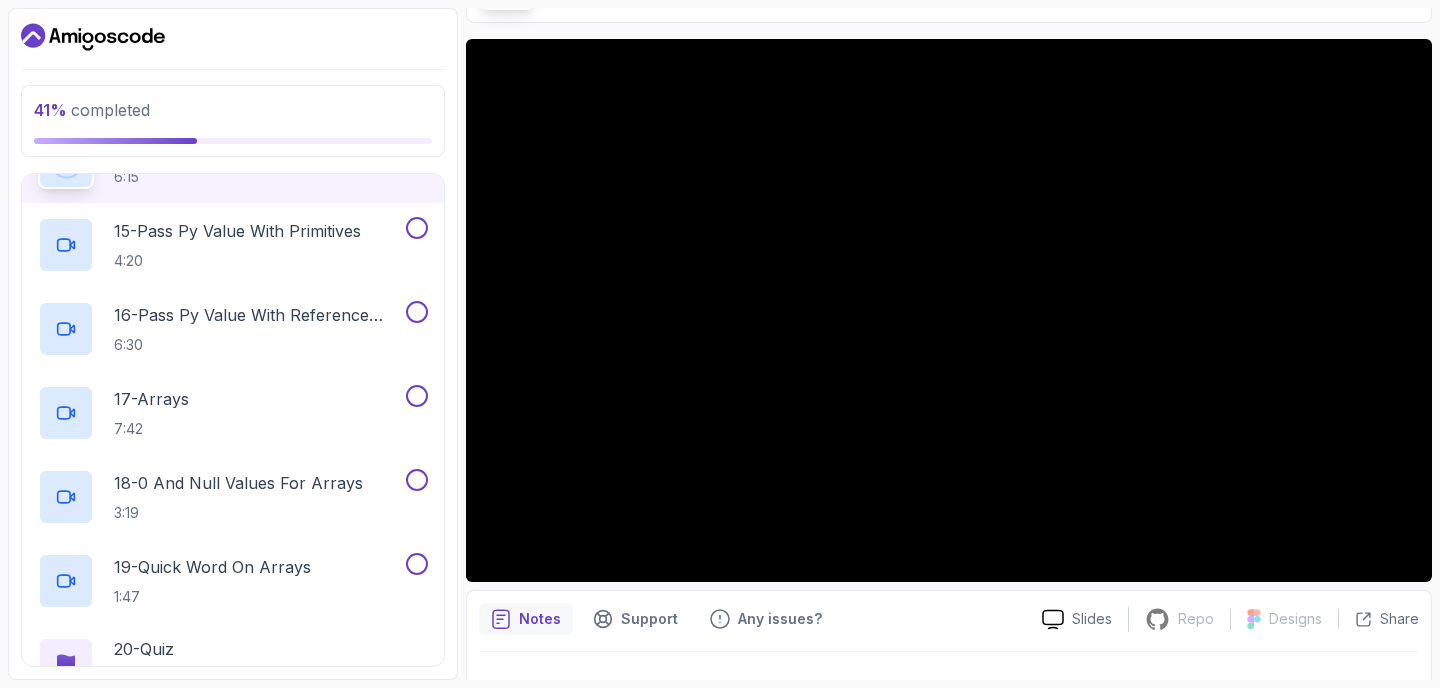 click on "14  -  Reference Types And Objects Diferences 6:15" at bounding box center [233, 161] 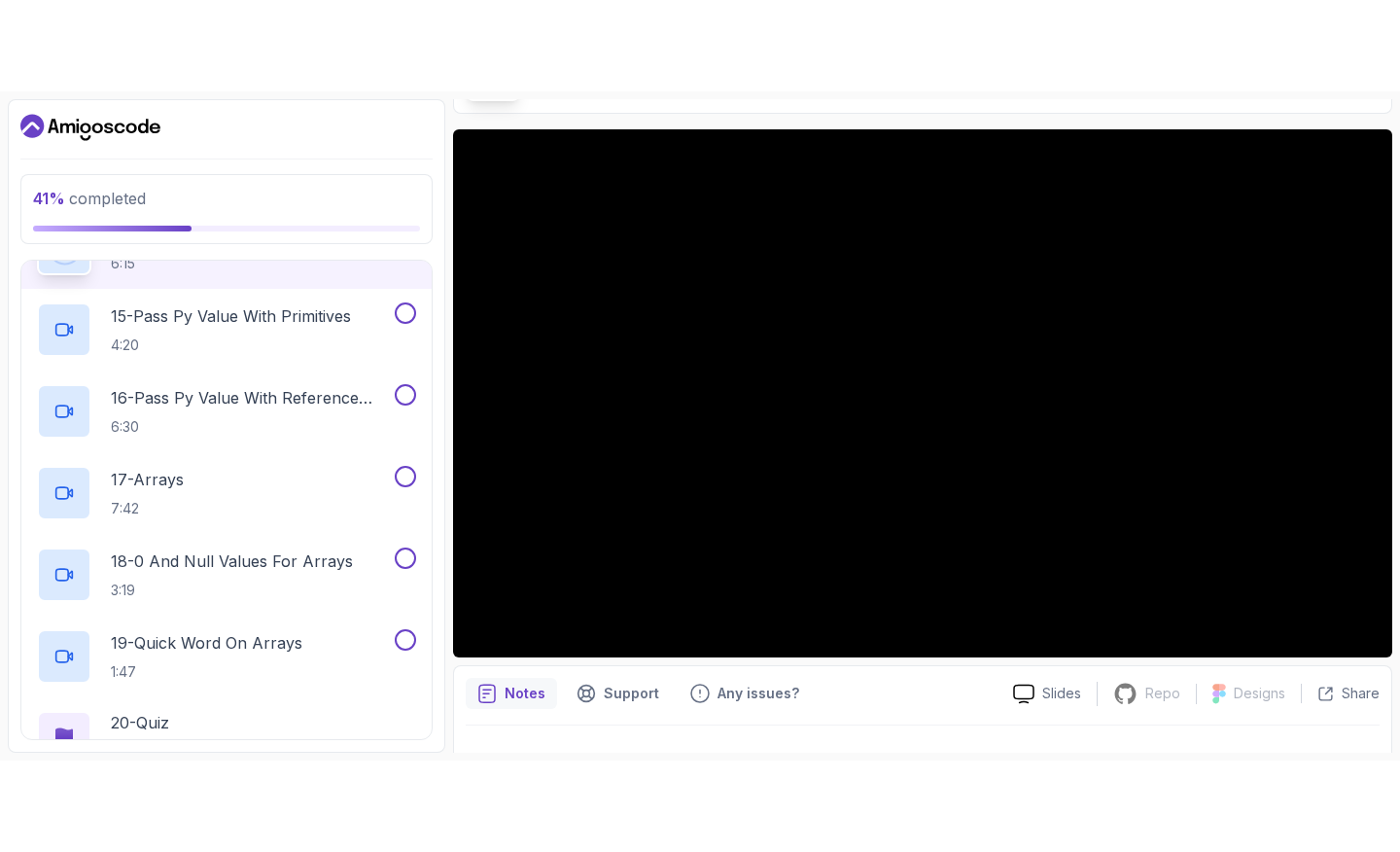 scroll, scrollTop: 0, scrollLeft: 0, axis: both 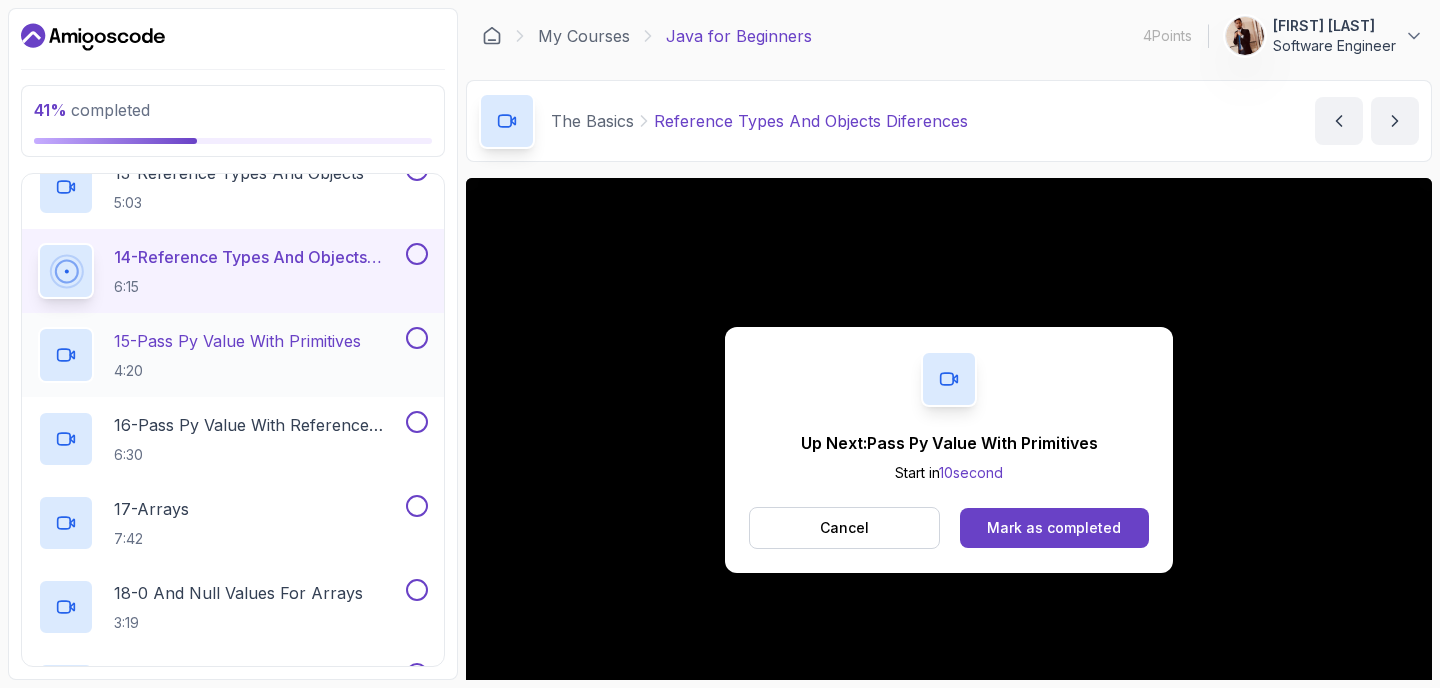 click on "4:20" at bounding box center [237, 371] 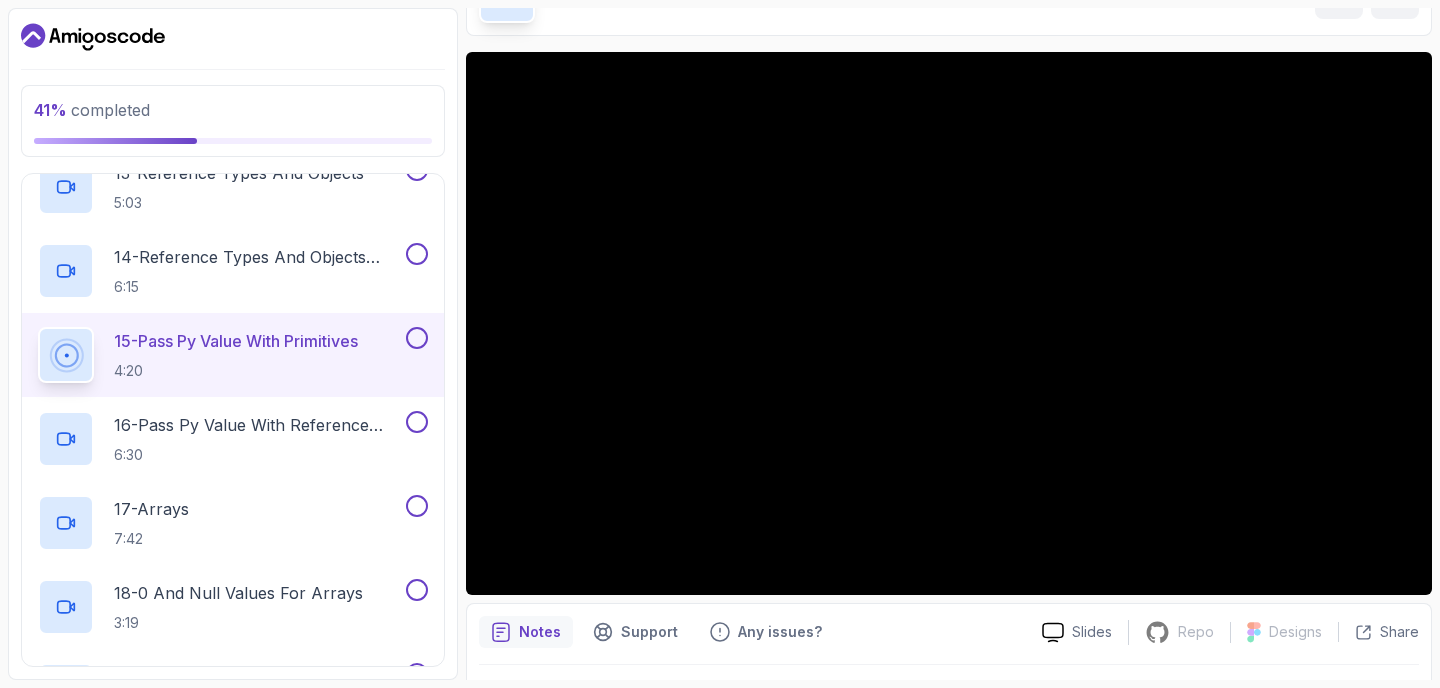 scroll, scrollTop: 125, scrollLeft: 0, axis: vertical 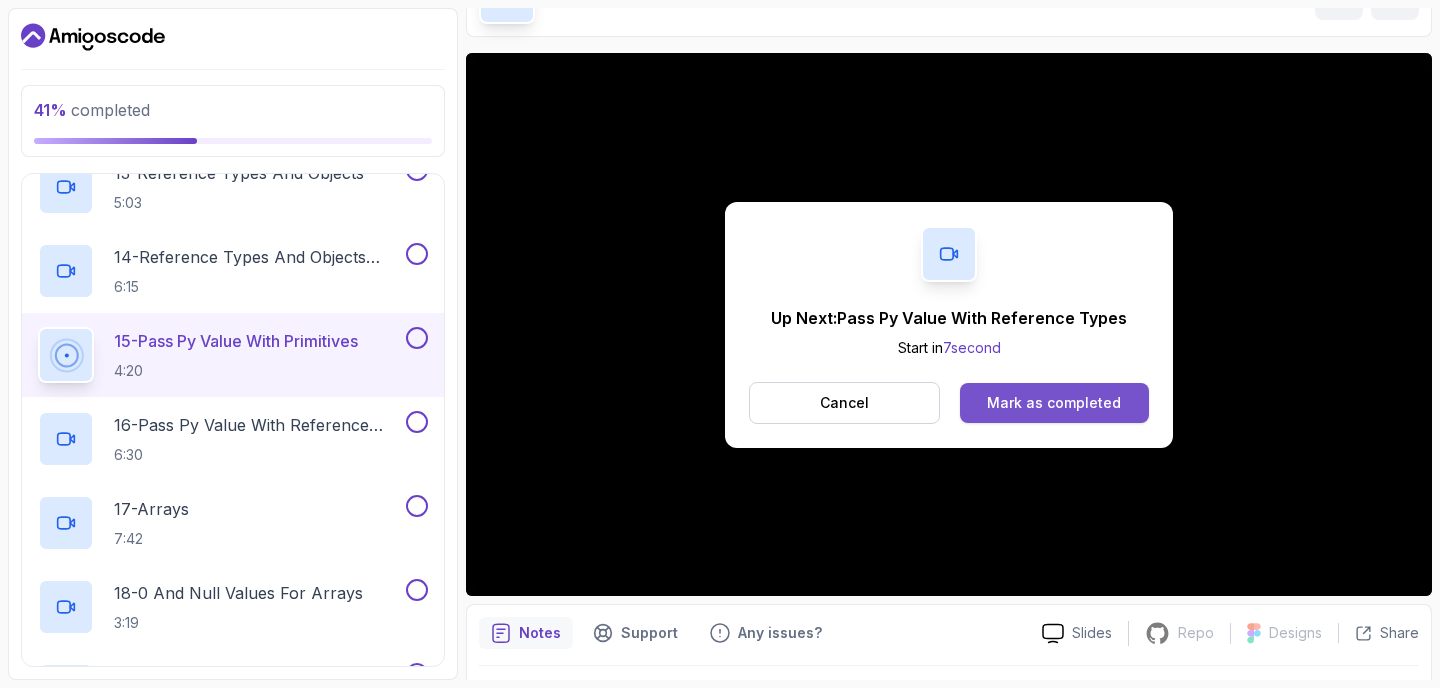 click on "Mark as completed" at bounding box center (1054, 403) 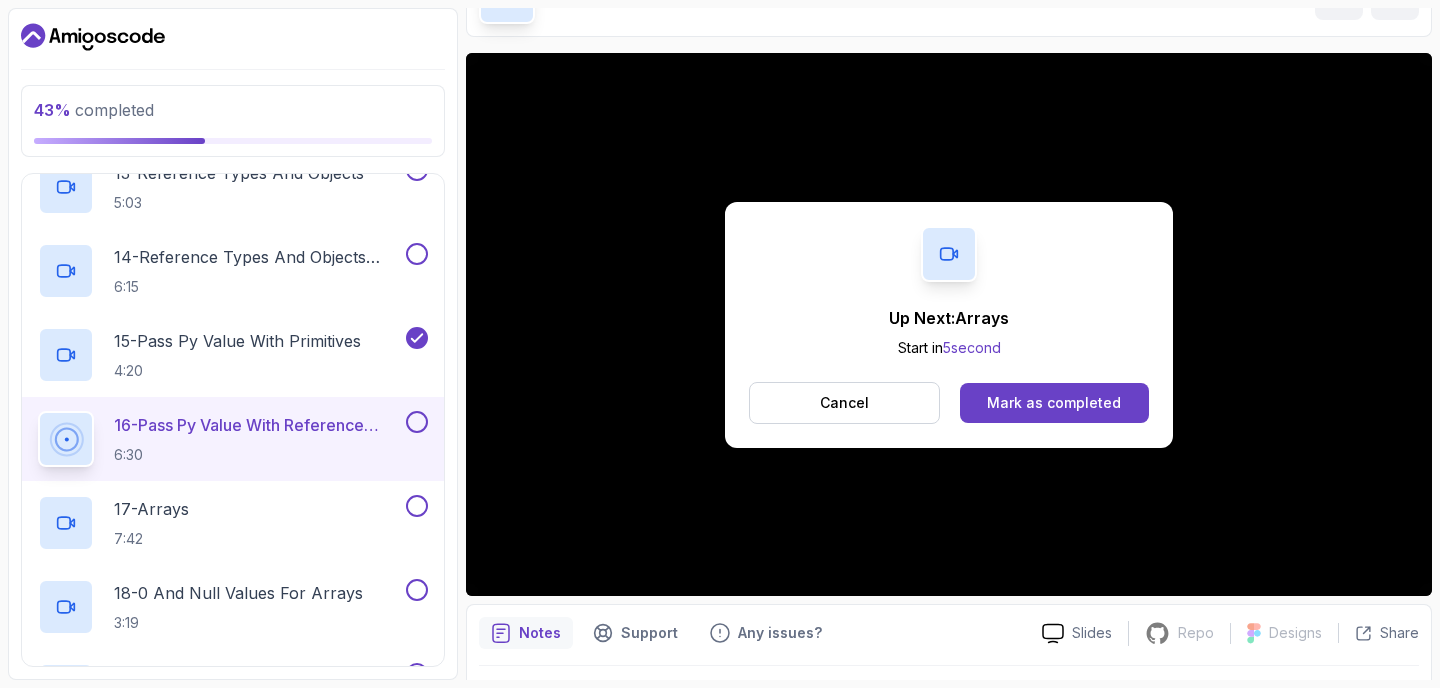 click on "Mark as completed" at bounding box center (1054, 403) 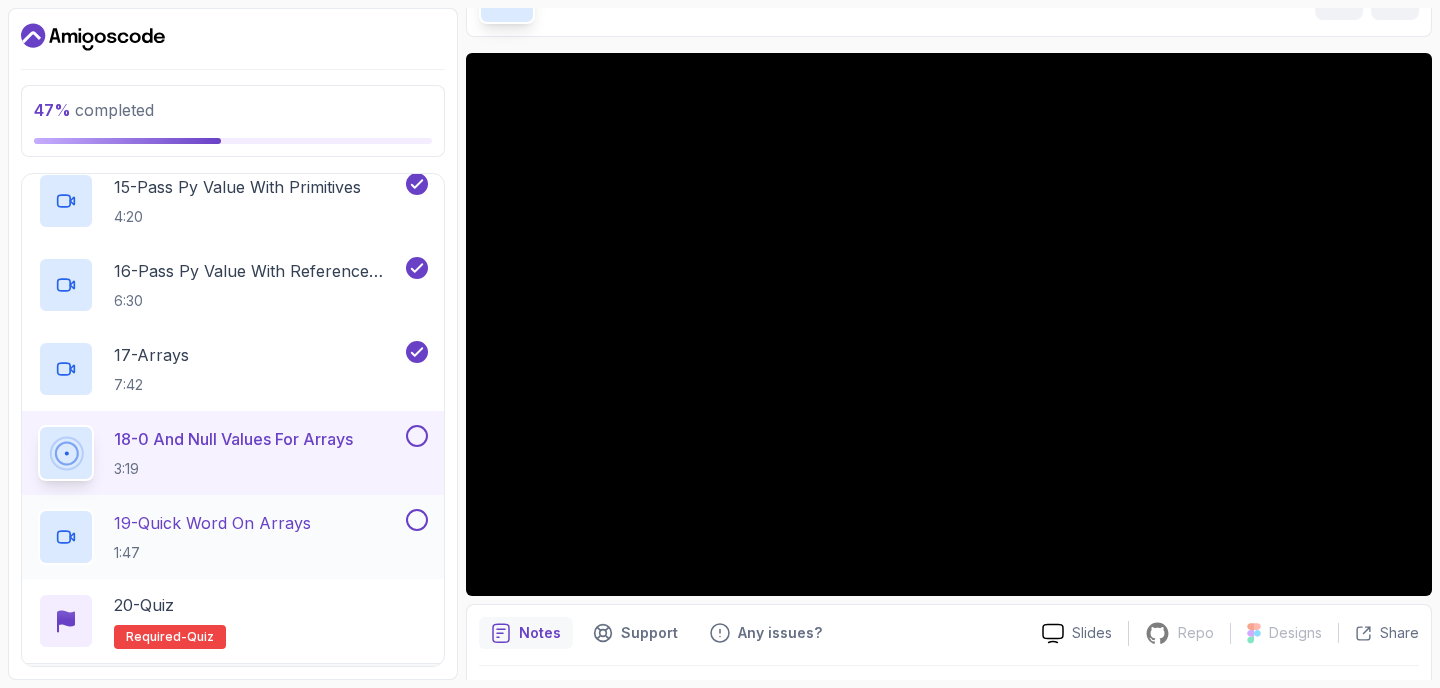 scroll, scrollTop: 1642, scrollLeft: 0, axis: vertical 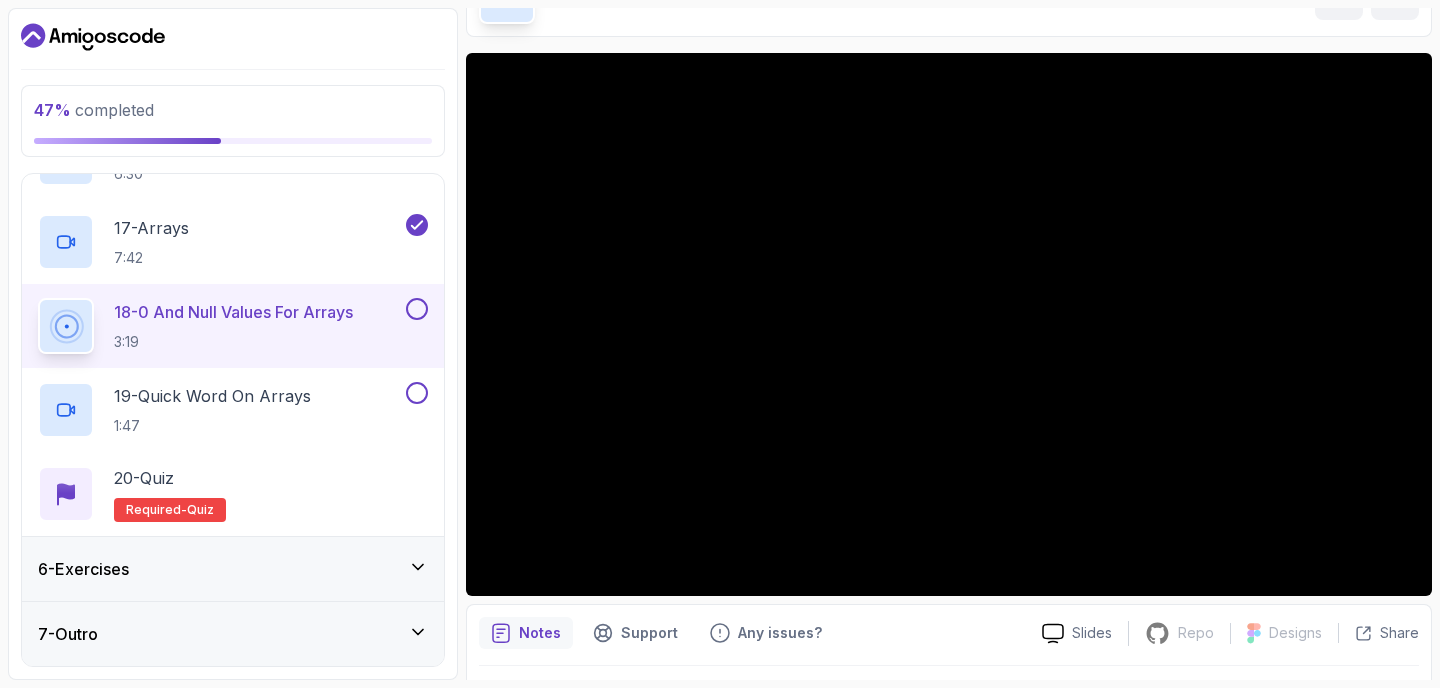 click on "6  -  Exercises" at bounding box center [233, 569] 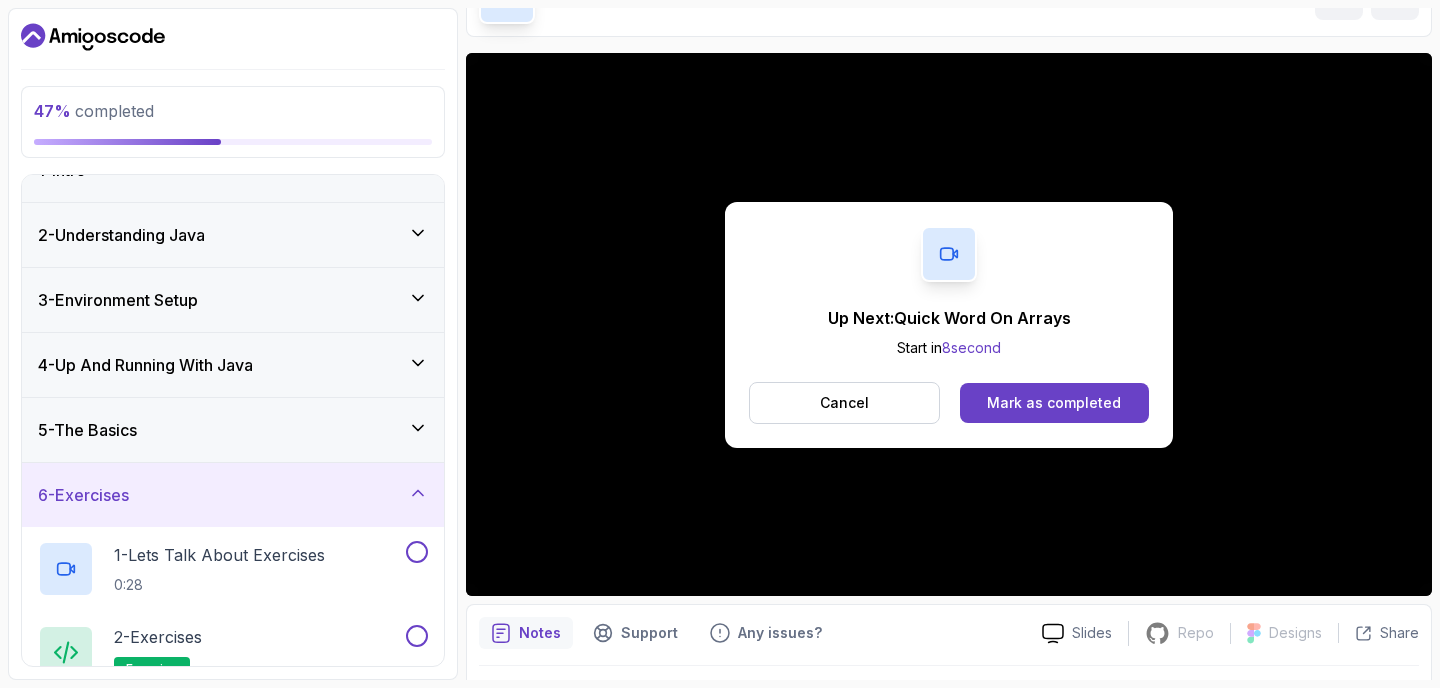 scroll, scrollTop: 0, scrollLeft: 0, axis: both 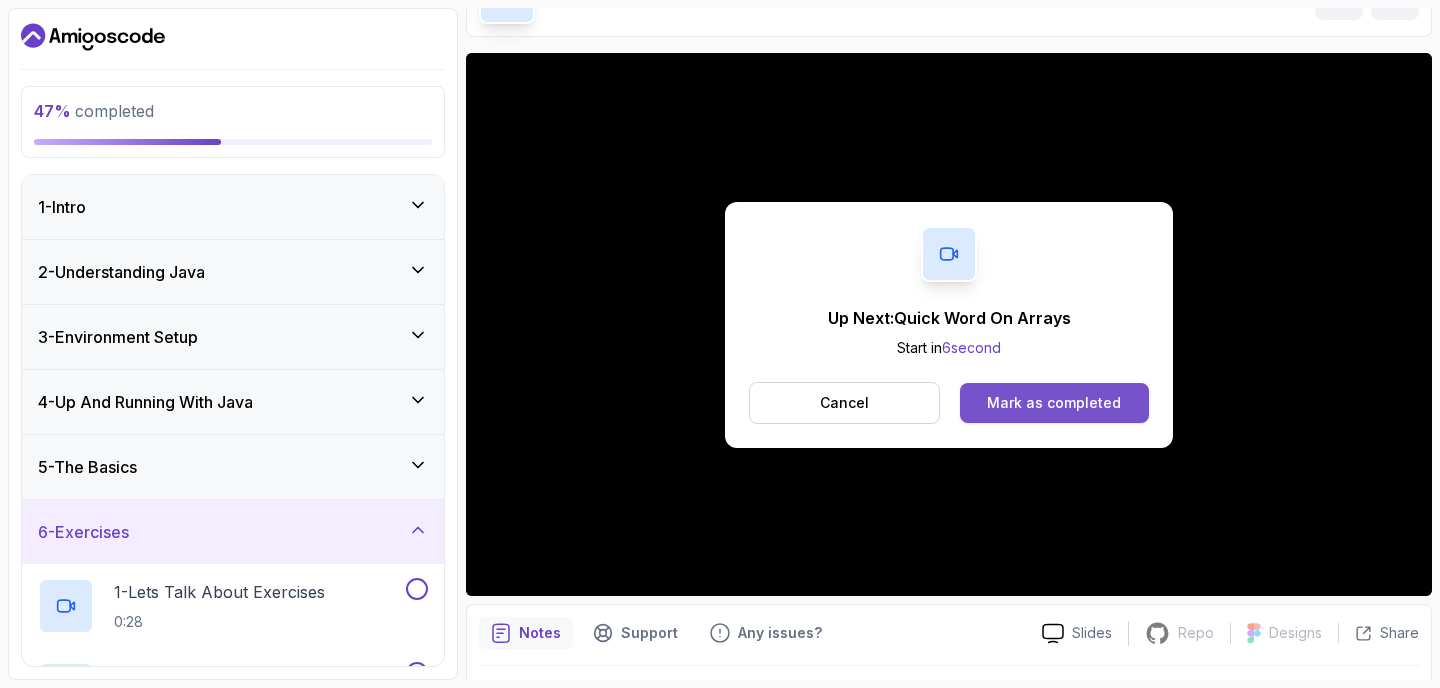 click on "Mark as completed" at bounding box center (1054, 403) 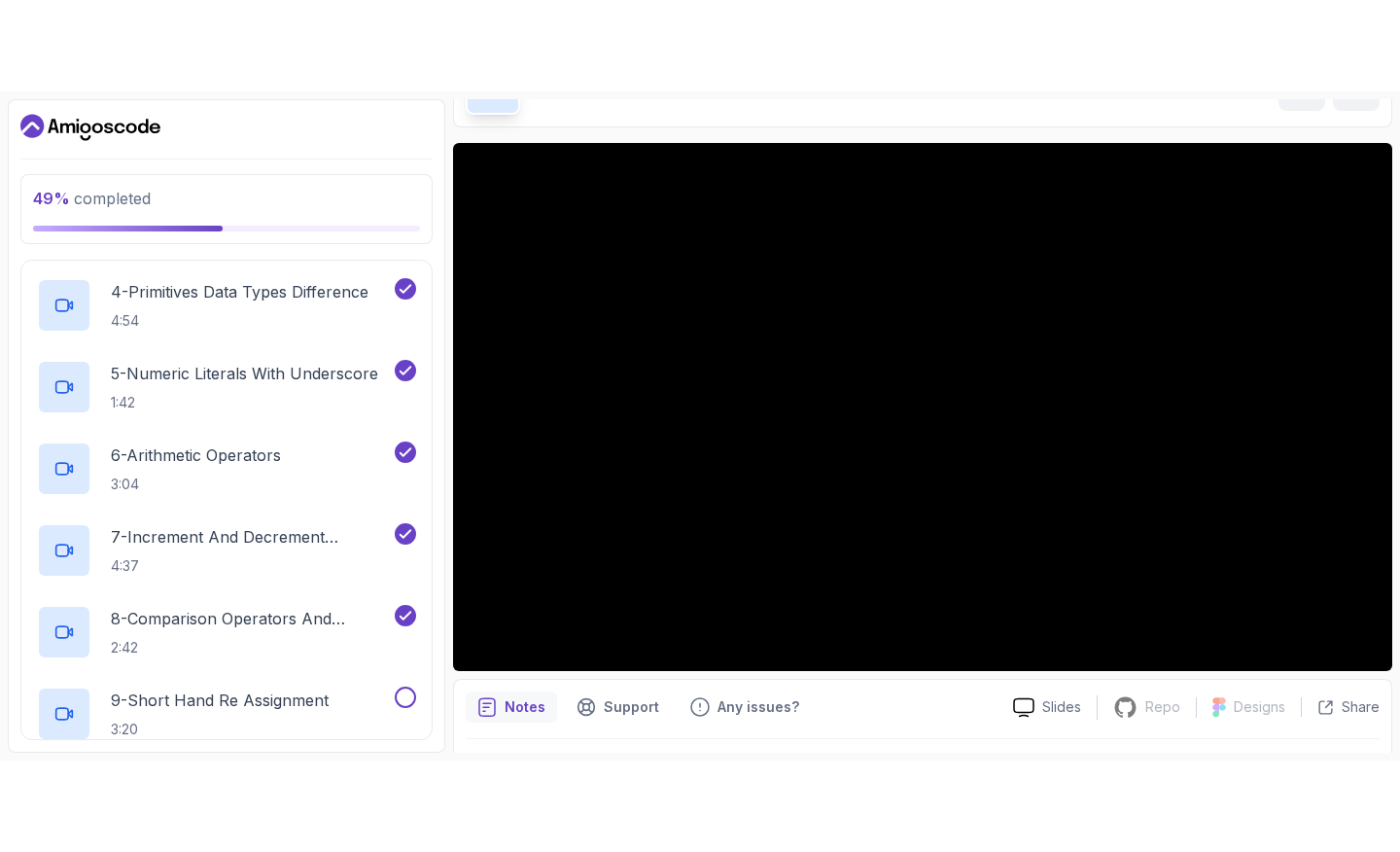 scroll, scrollTop: 560, scrollLeft: 0, axis: vertical 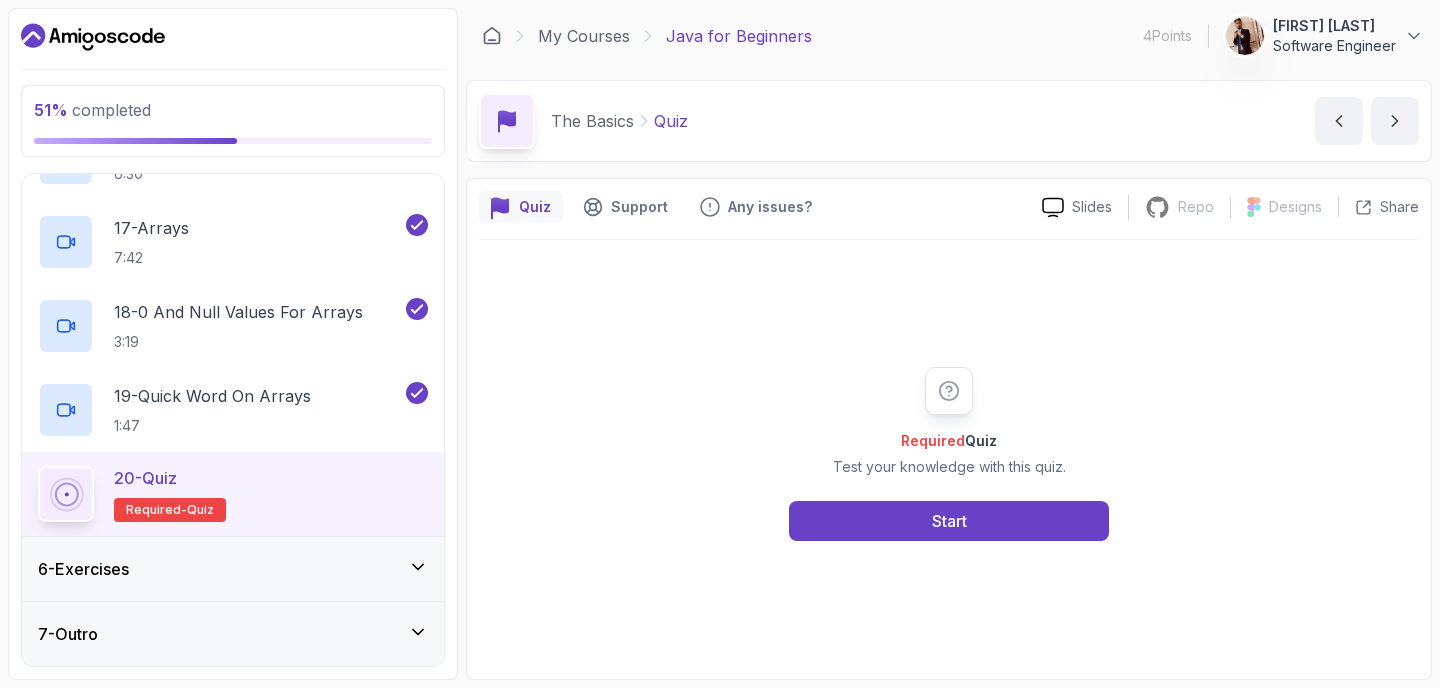 click on "6  -  Exercises" at bounding box center (233, 569) 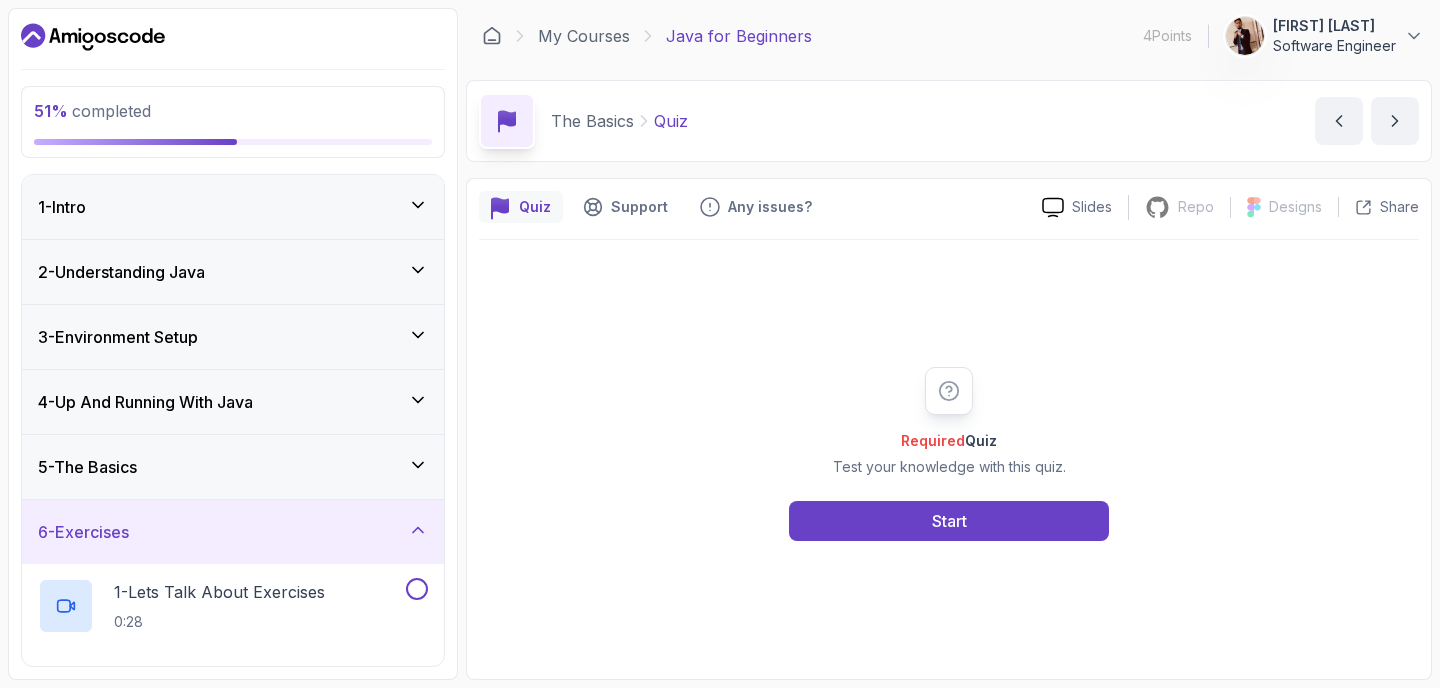scroll, scrollTop: 131, scrollLeft: 0, axis: vertical 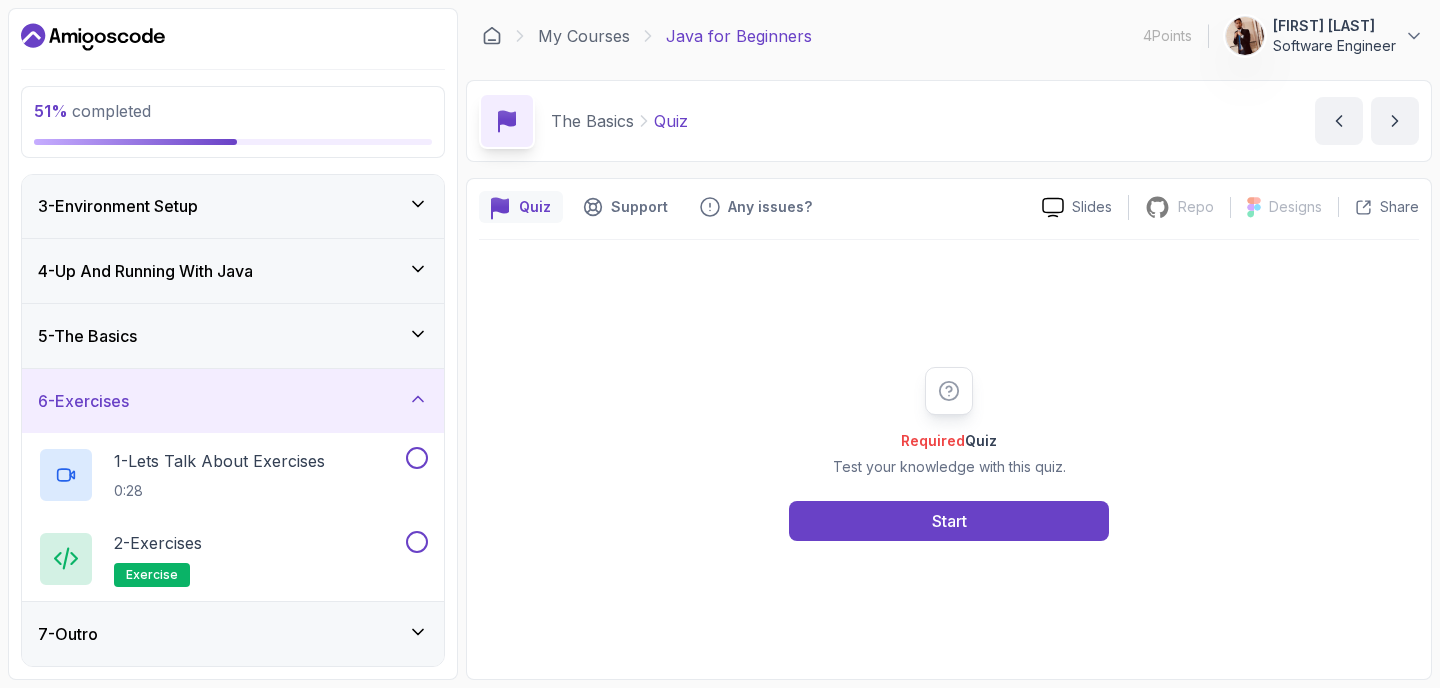 click on "7  -  Outro" at bounding box center [233, 634] 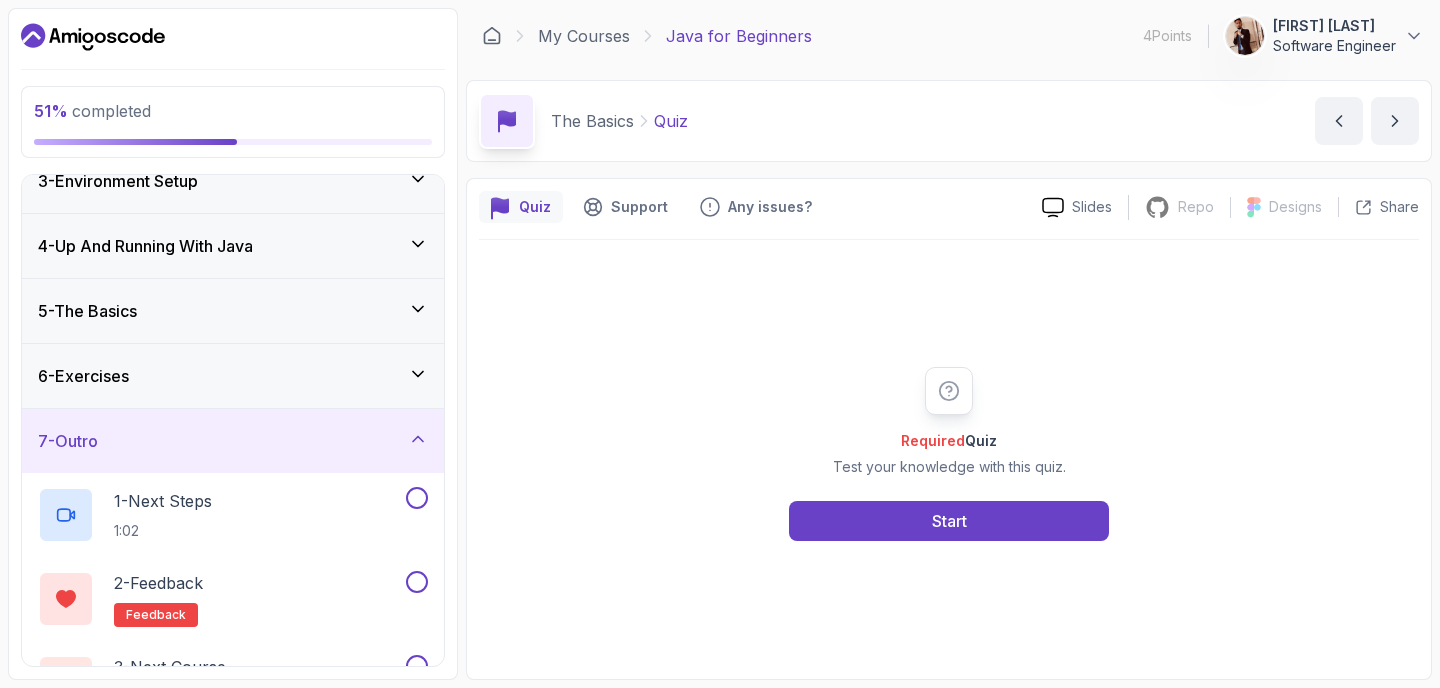 scroll, scrollTop: 215, scrollLeft: 0, axis: vertical 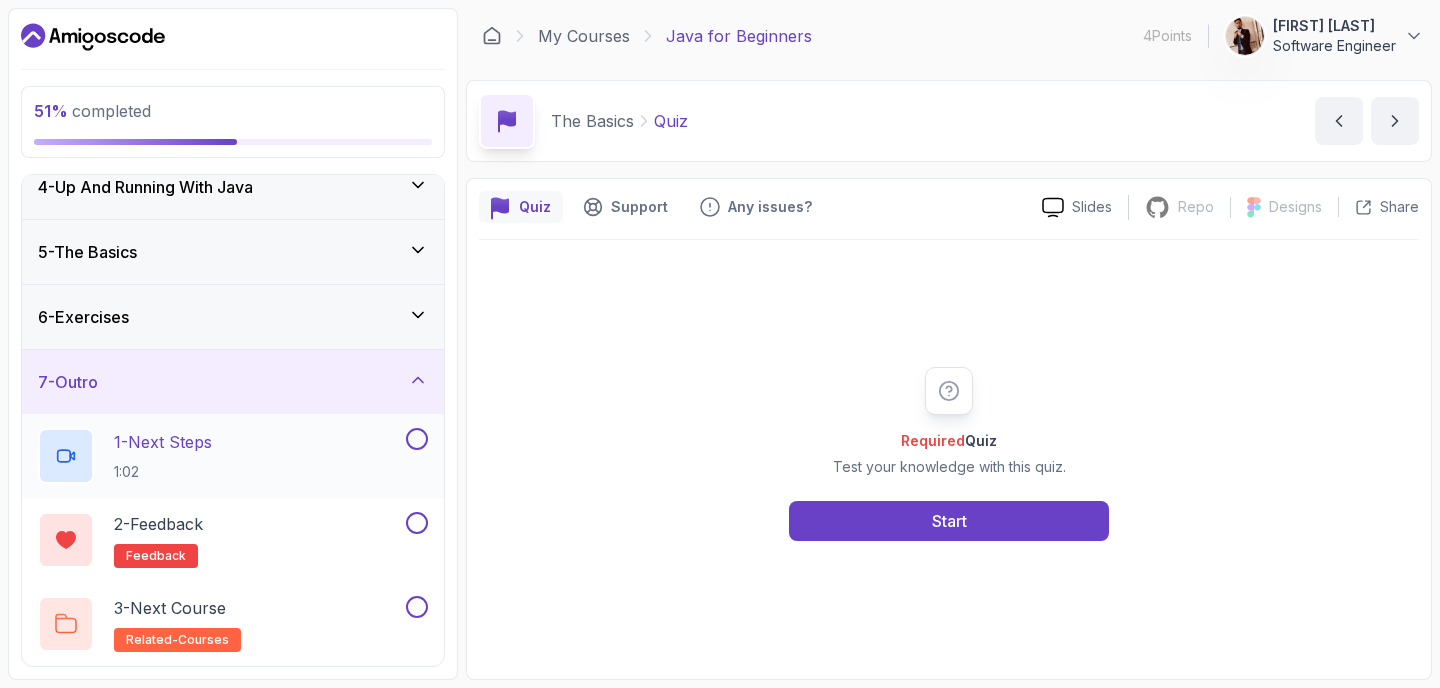 click on "1  -  Next Steps 1:02" at bounding box center (220, 456) 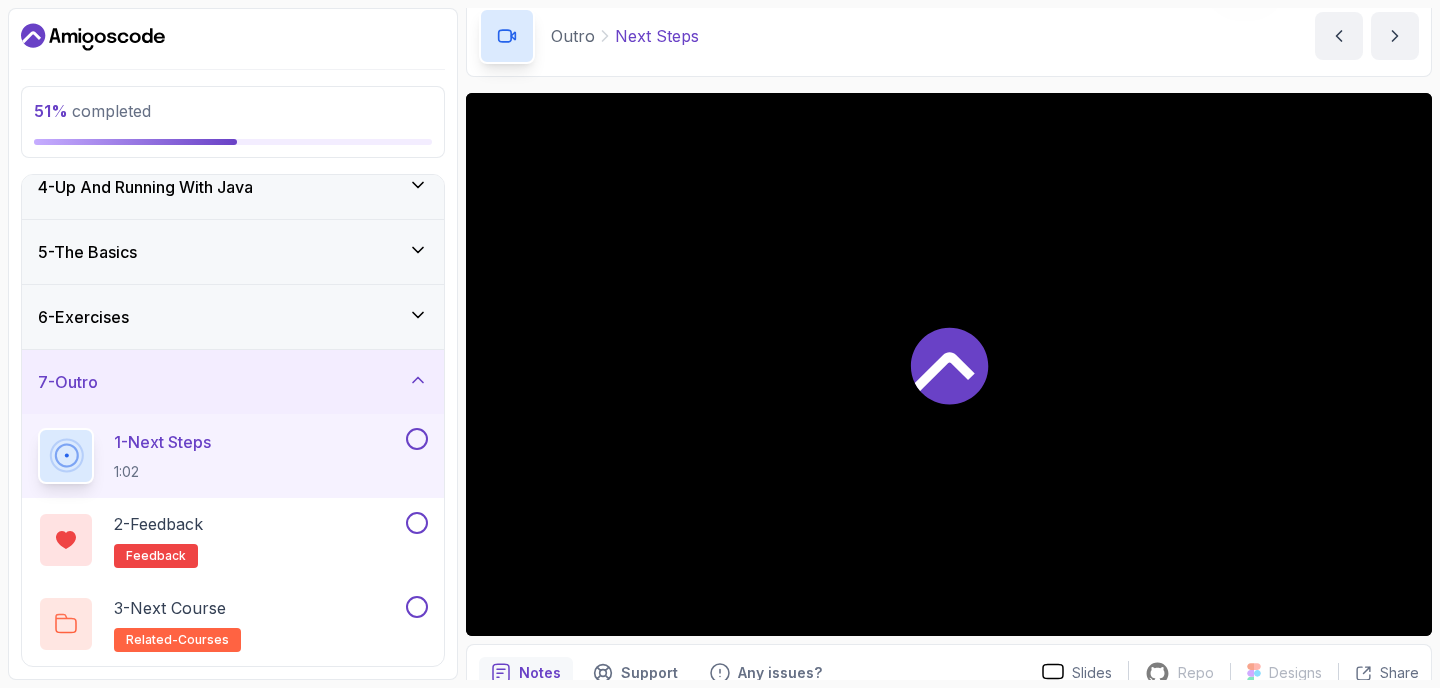 scroll, scrollTop: 120, scrollLeft: 0, axis: vertical 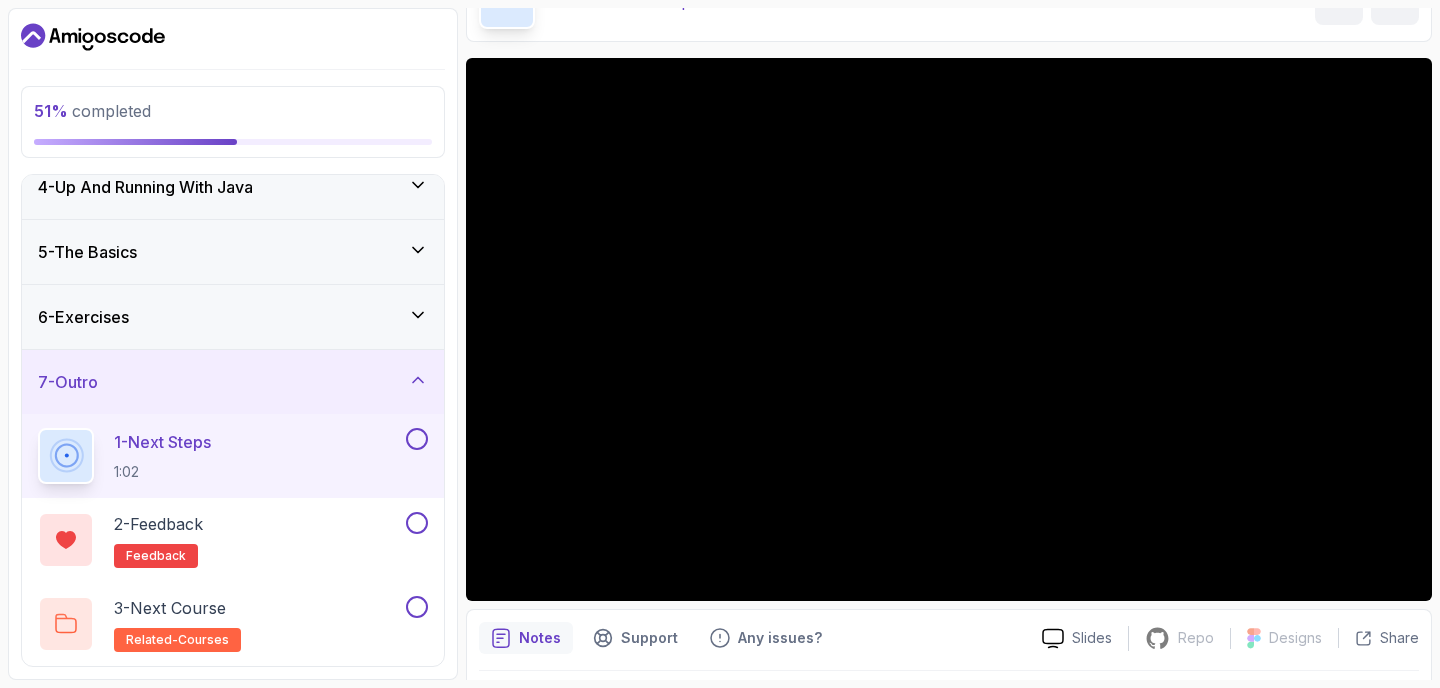 click 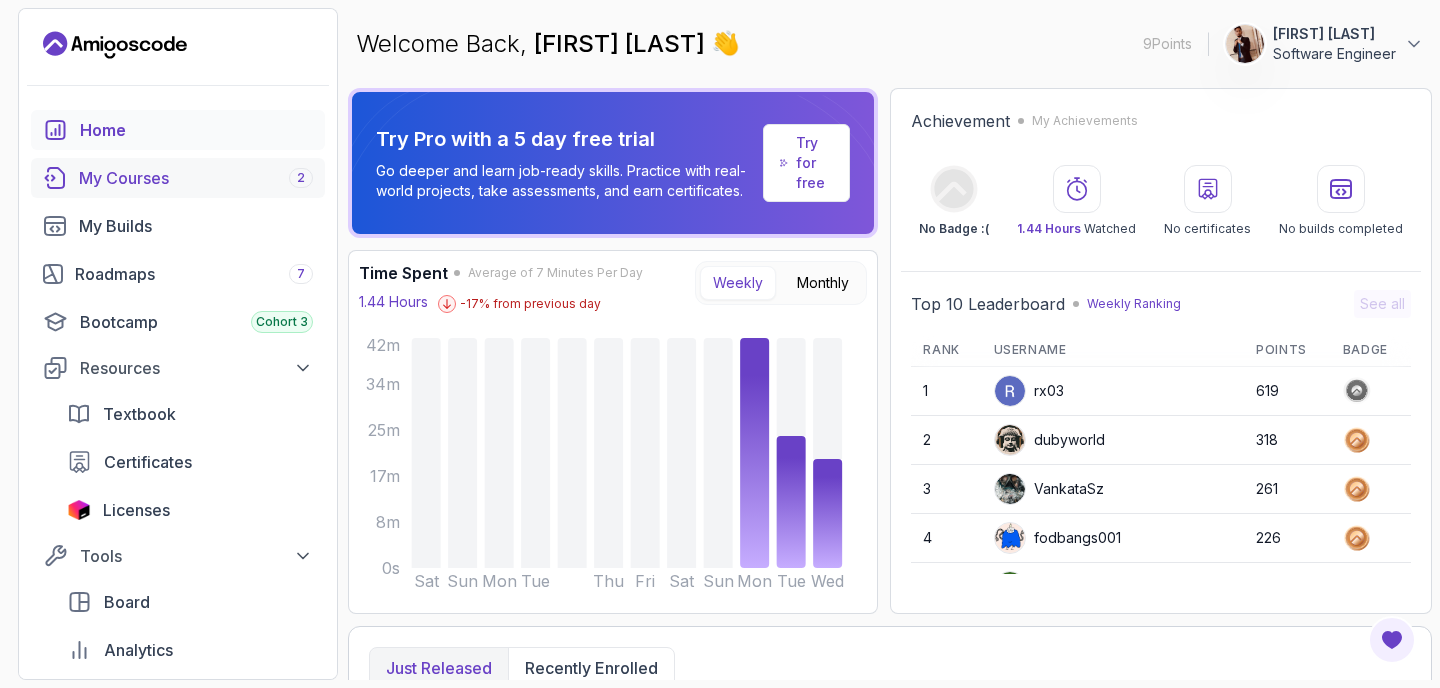 click on "My Courses 2" at bounding box center (196, 178) 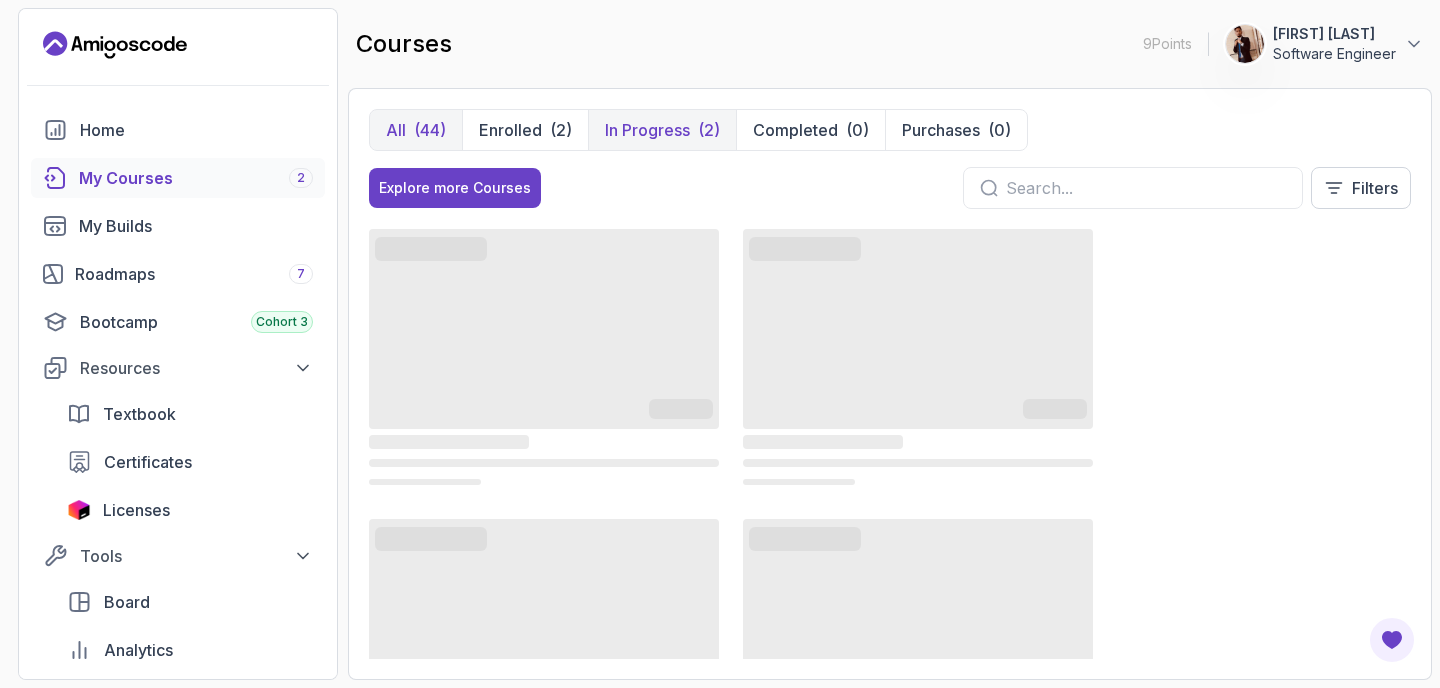 click on "In Progress (2)" at bounding box center [662, 130] 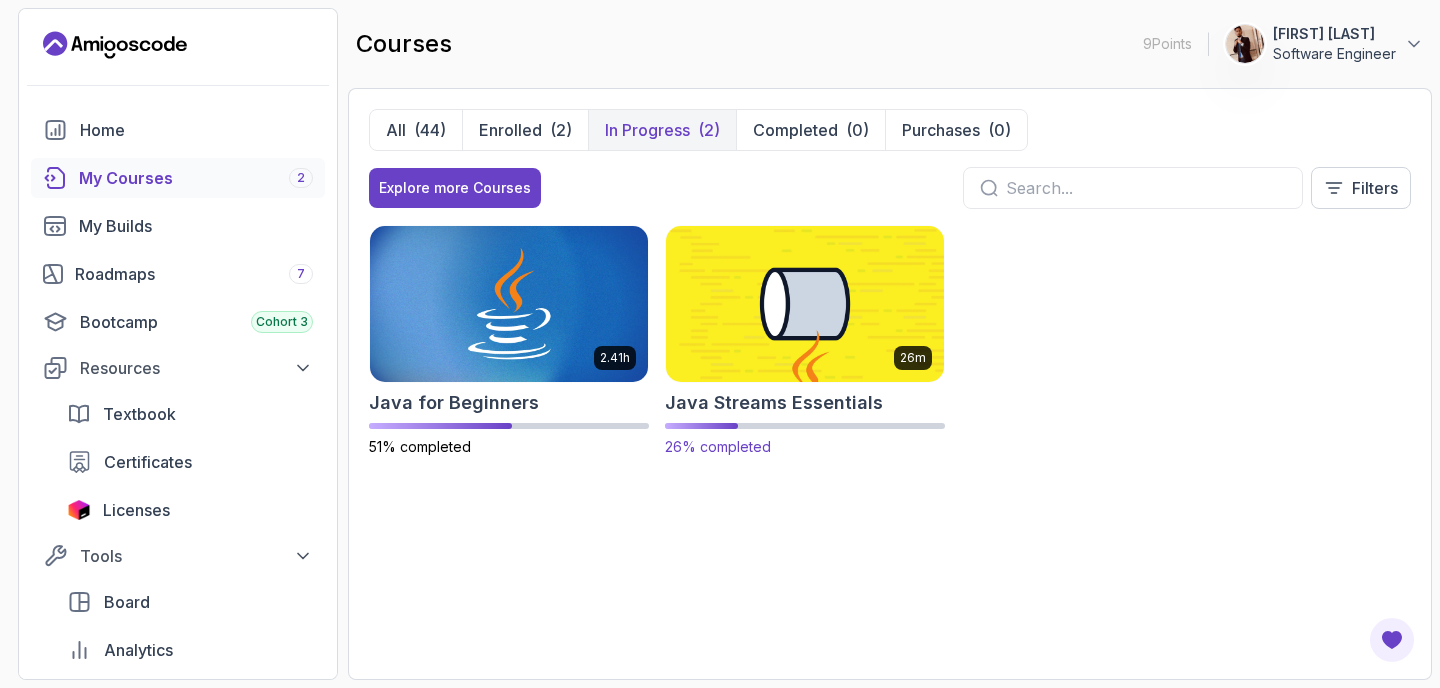 click at bounding box center [805, 303] 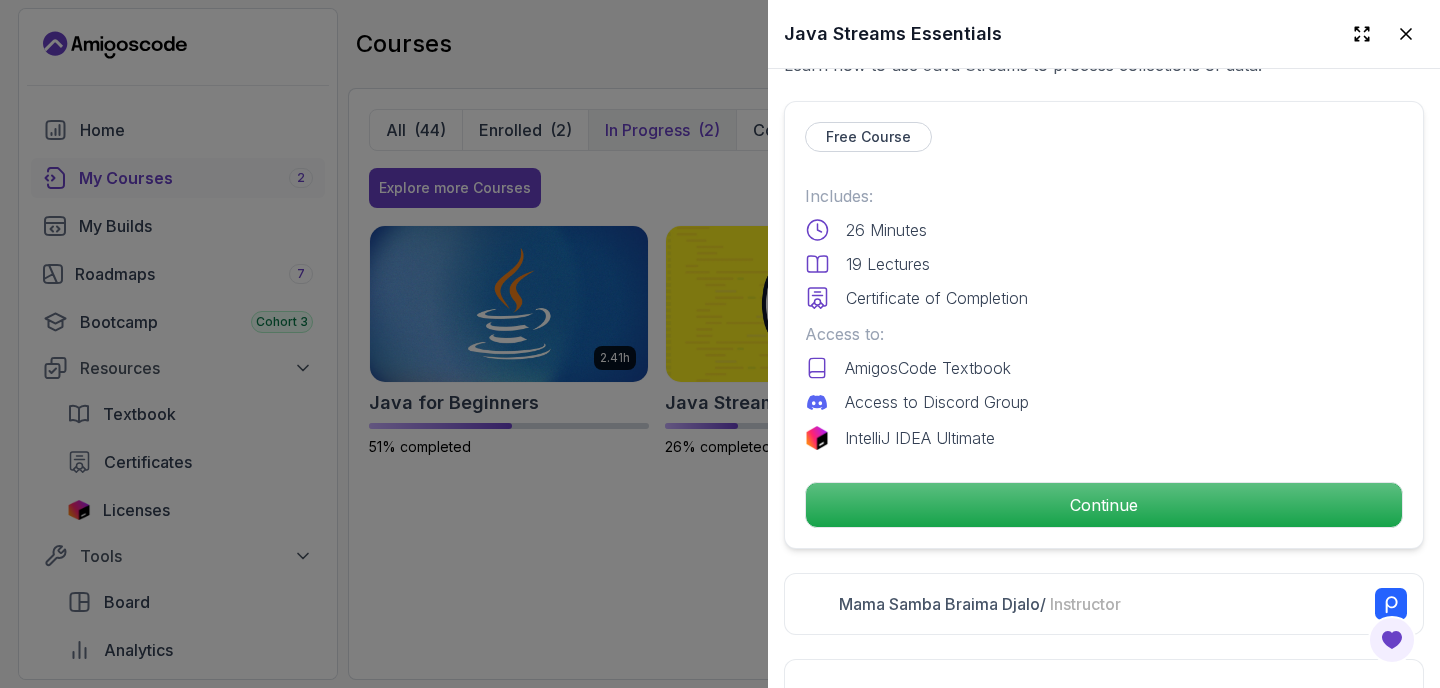 scroll, scrollTop: 414, scrollLeft: 0, axis: vertical 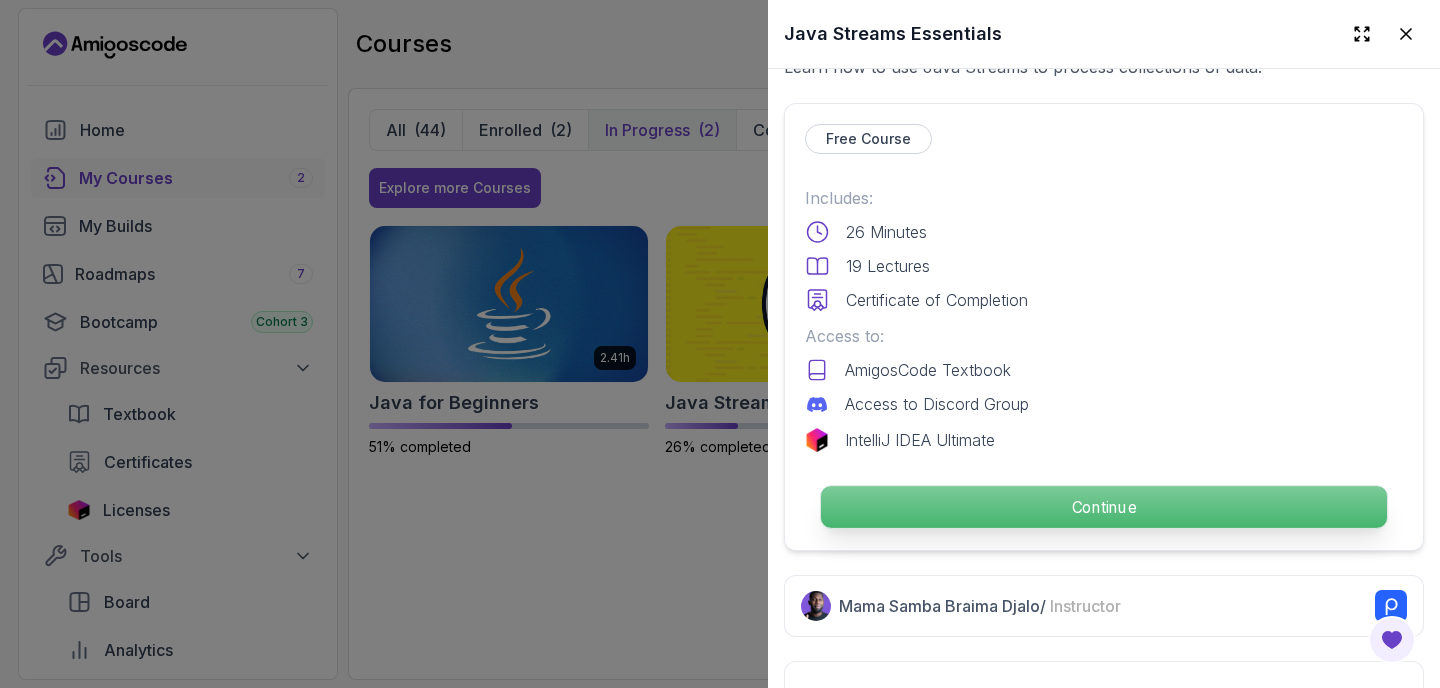 click on "Continue" at bounding box center [1104, 507] 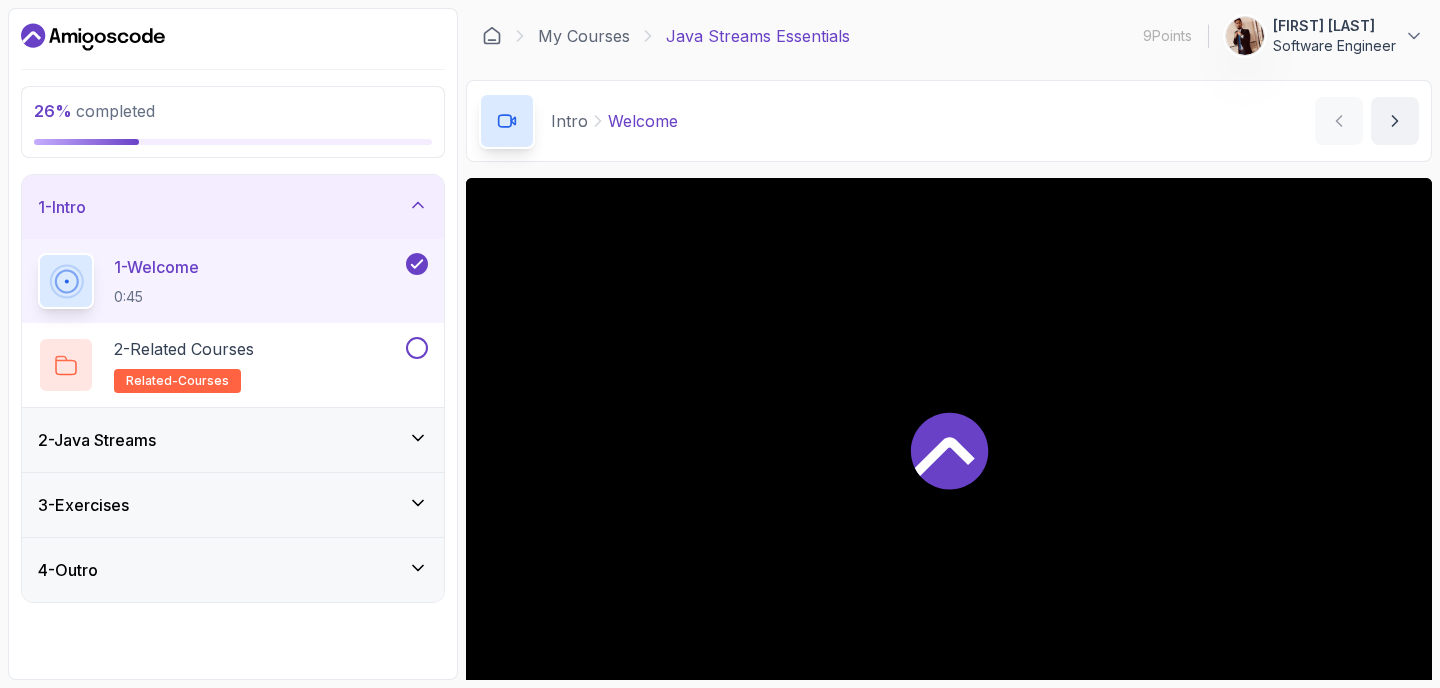 click on "2  -  Java Streams" at bounding box center [233, 440] 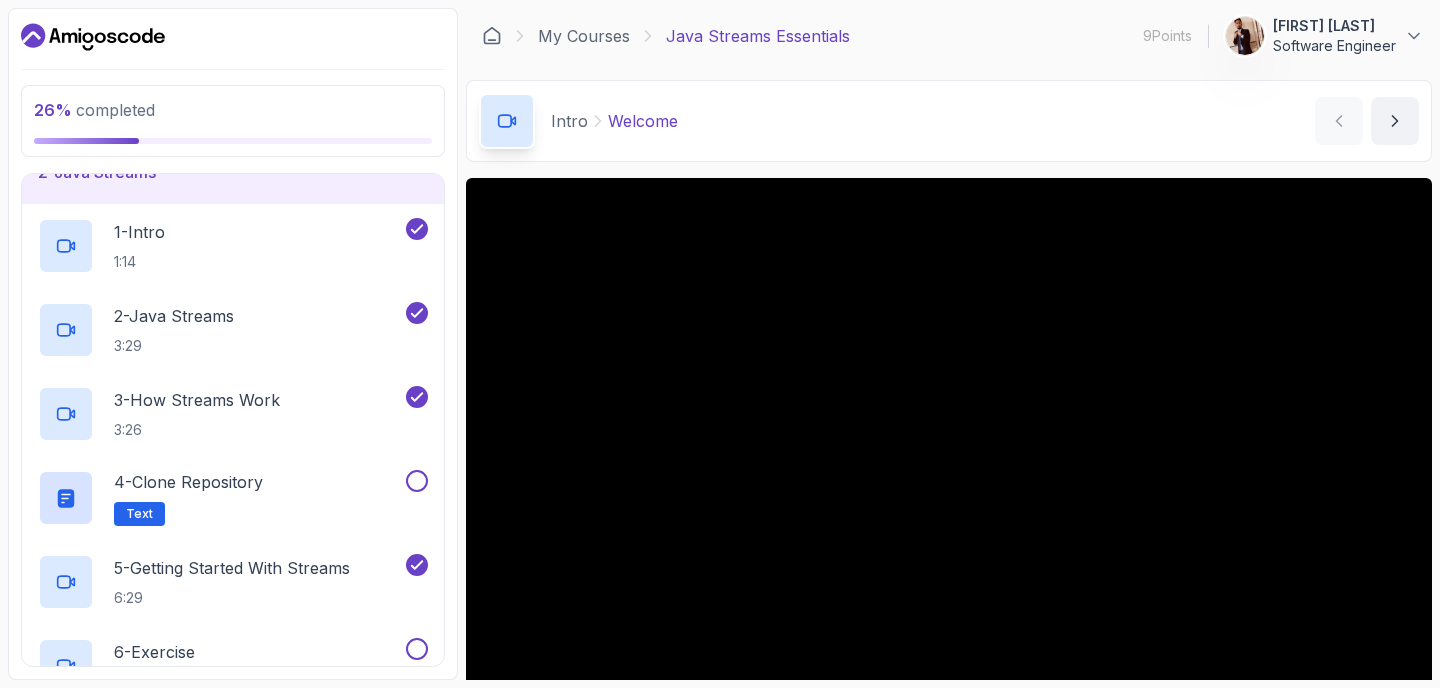 scroll, scrollTop: 122, scrollLeft: 0, axis: vertical 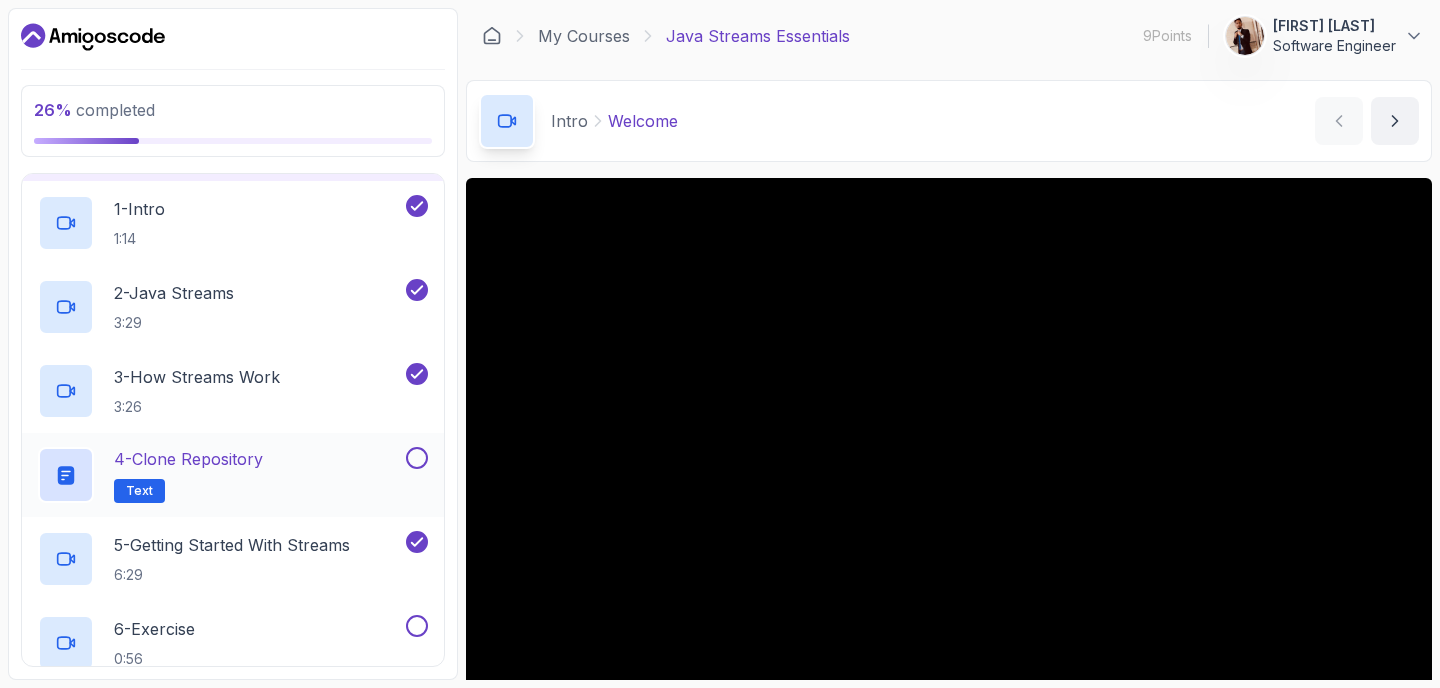 click on "4  -  Clone Repository Text" at bounding box center (220, 475) 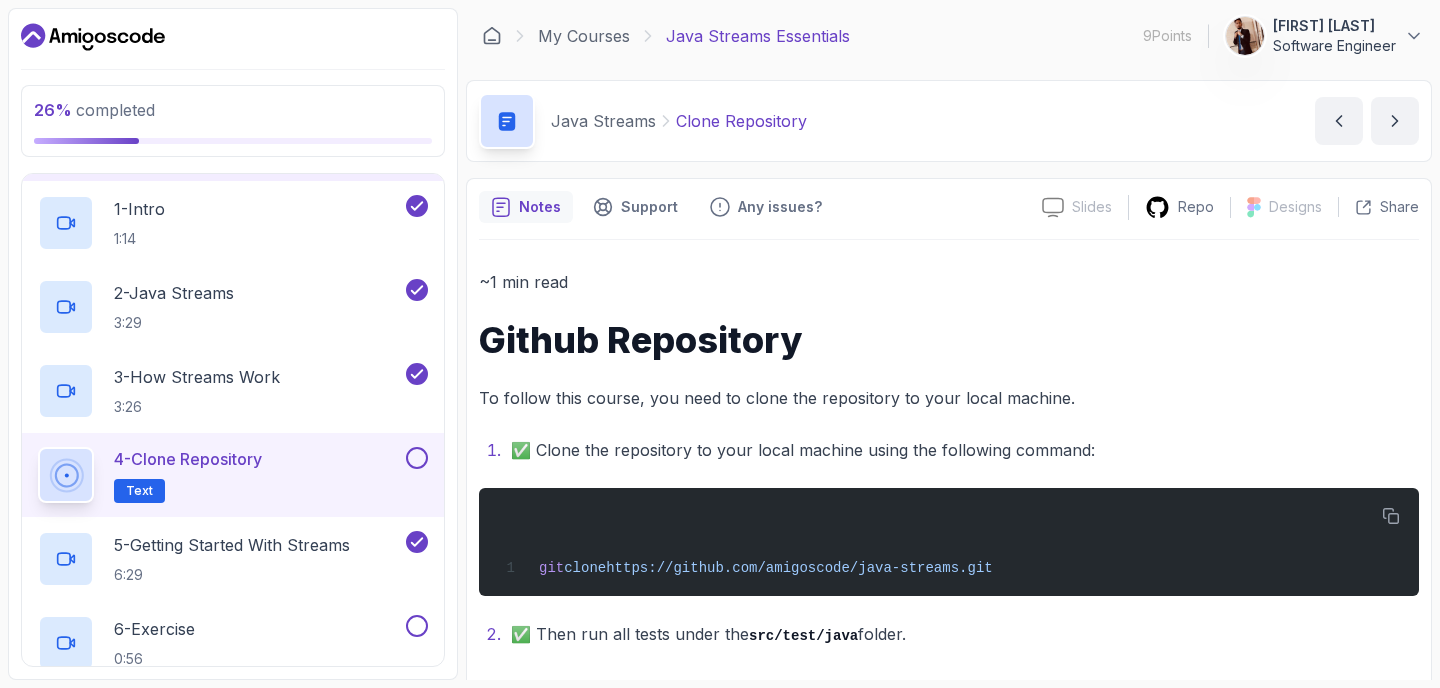 scroll, scrollTop: 17, scrollLeft: 0, axis: vertical 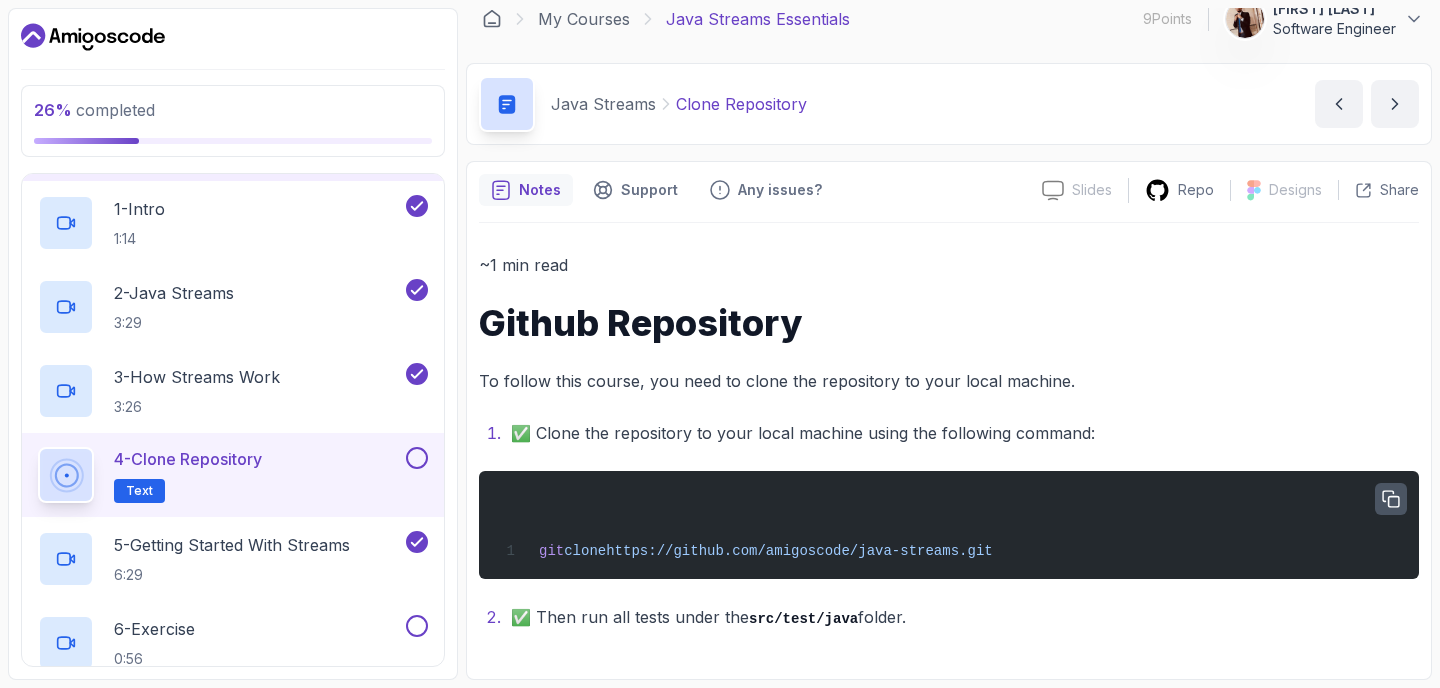 click 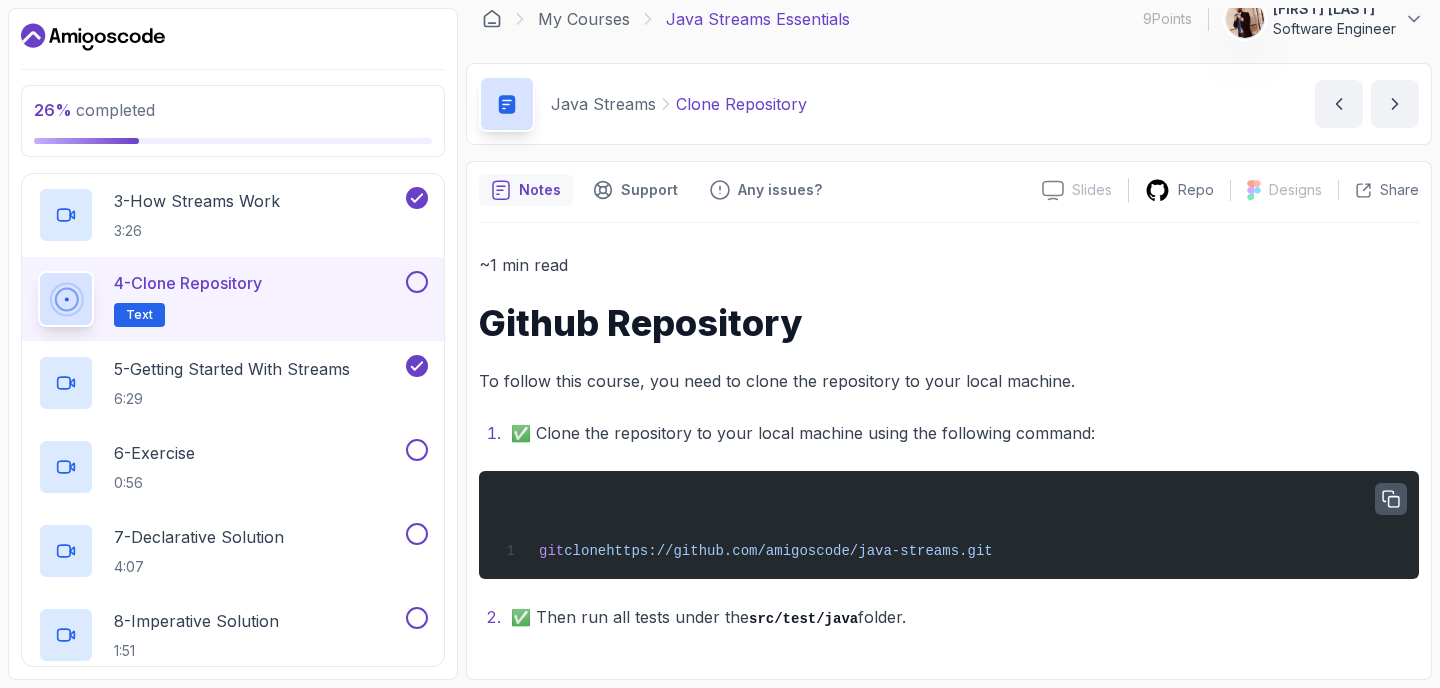 scroll, scrollTop: 314, scrollLeft: 0, axis: vertical 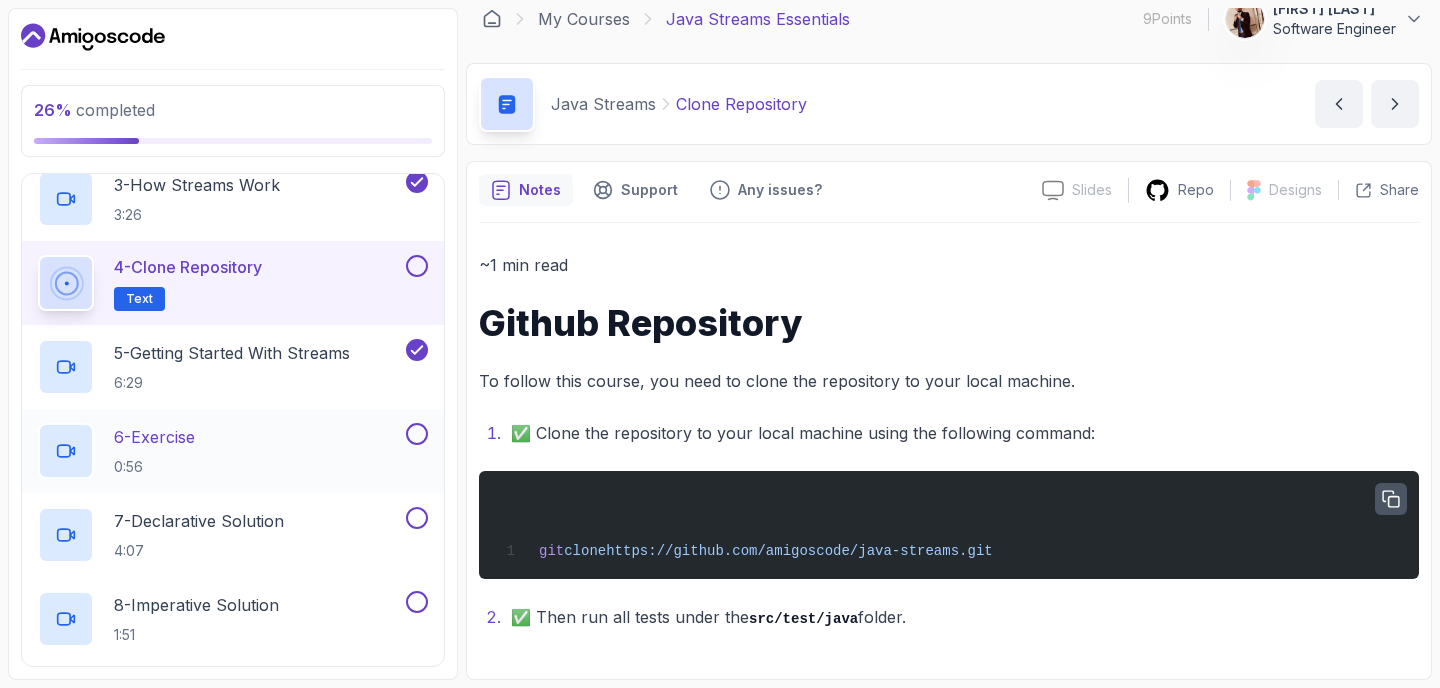 click on "6  -  Exercise 0:56" at bounding box center (220, 451) 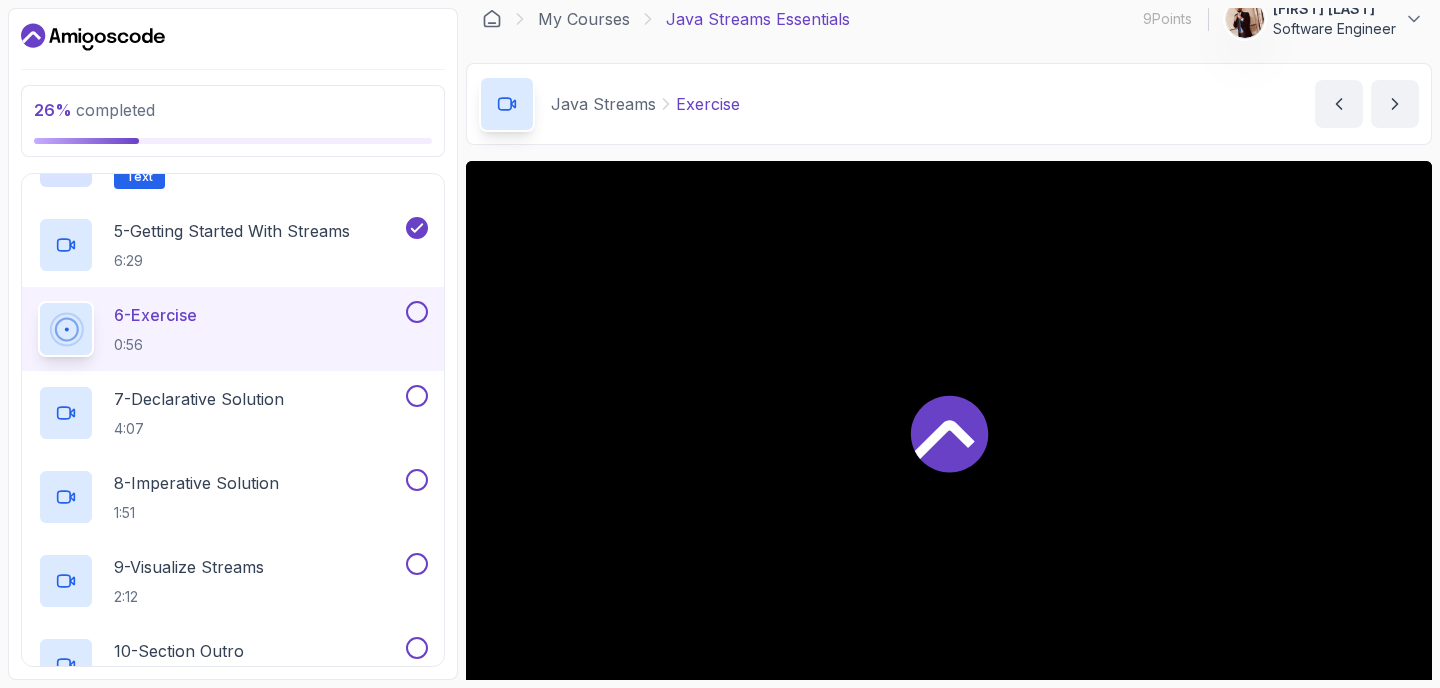 scroll, scrollTop: 439, scrollLeft: 0, axis: vertical 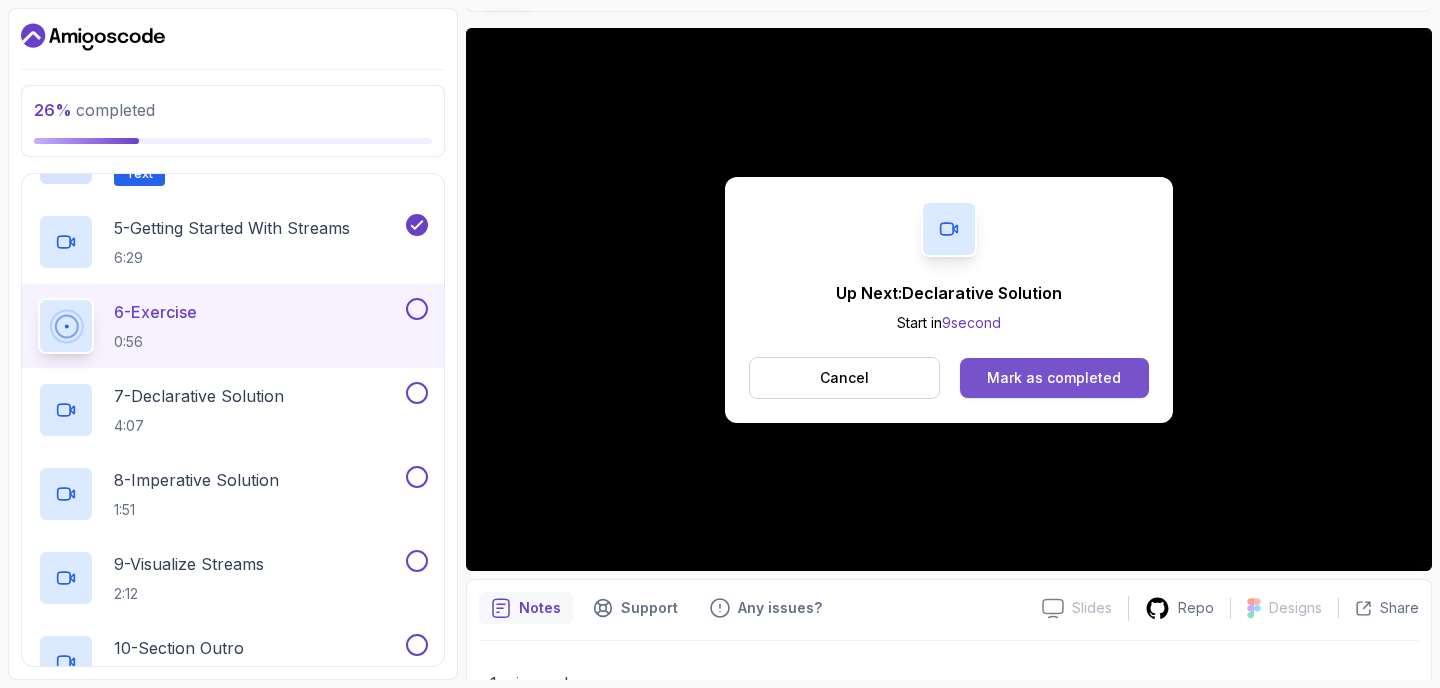 click on "Mark as completed" at bounding box center [1054, 378] 